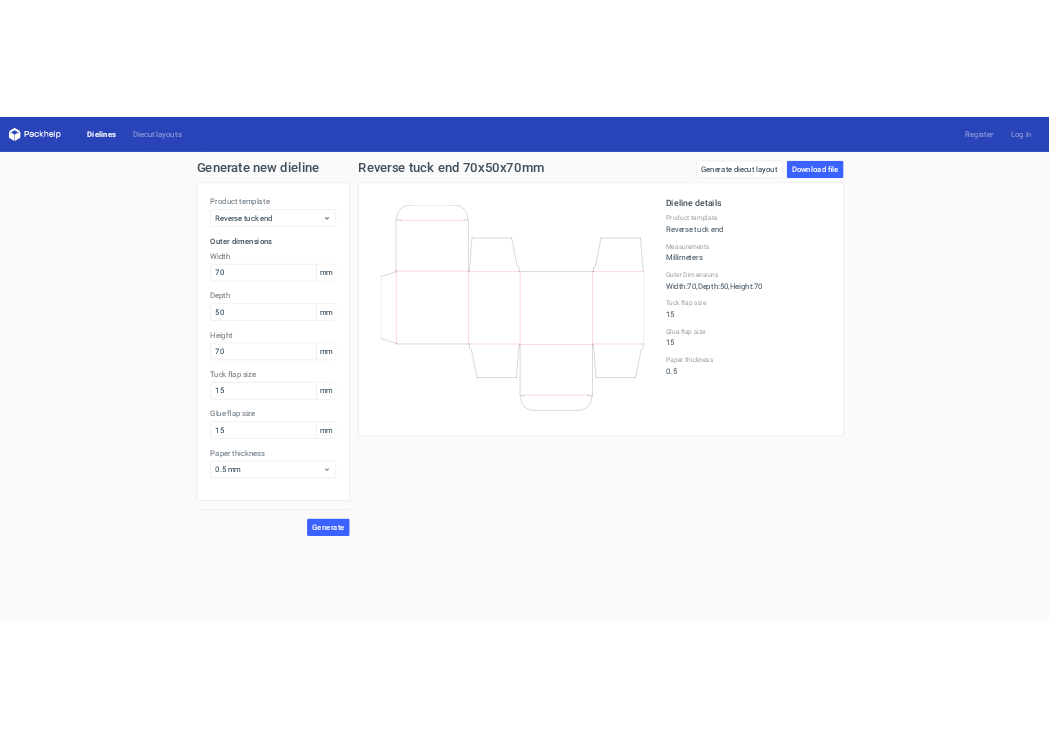 scroll, scrollTop: 0, scrollLeft: 0, axis: both 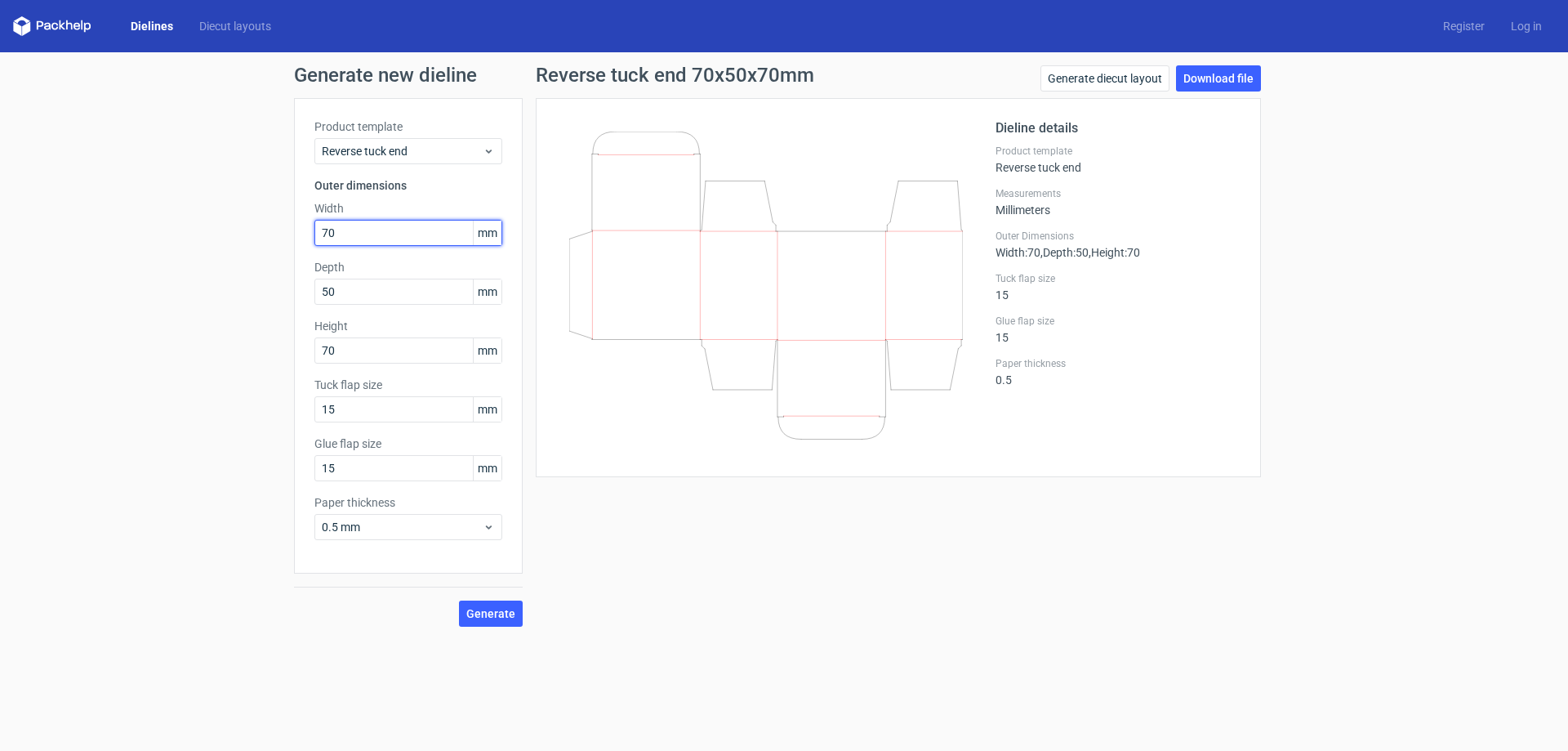 drag, startPoint x: 0, startPoint y: 0, endPoint x: 305, endPoint y: 243, distance: 389.96667 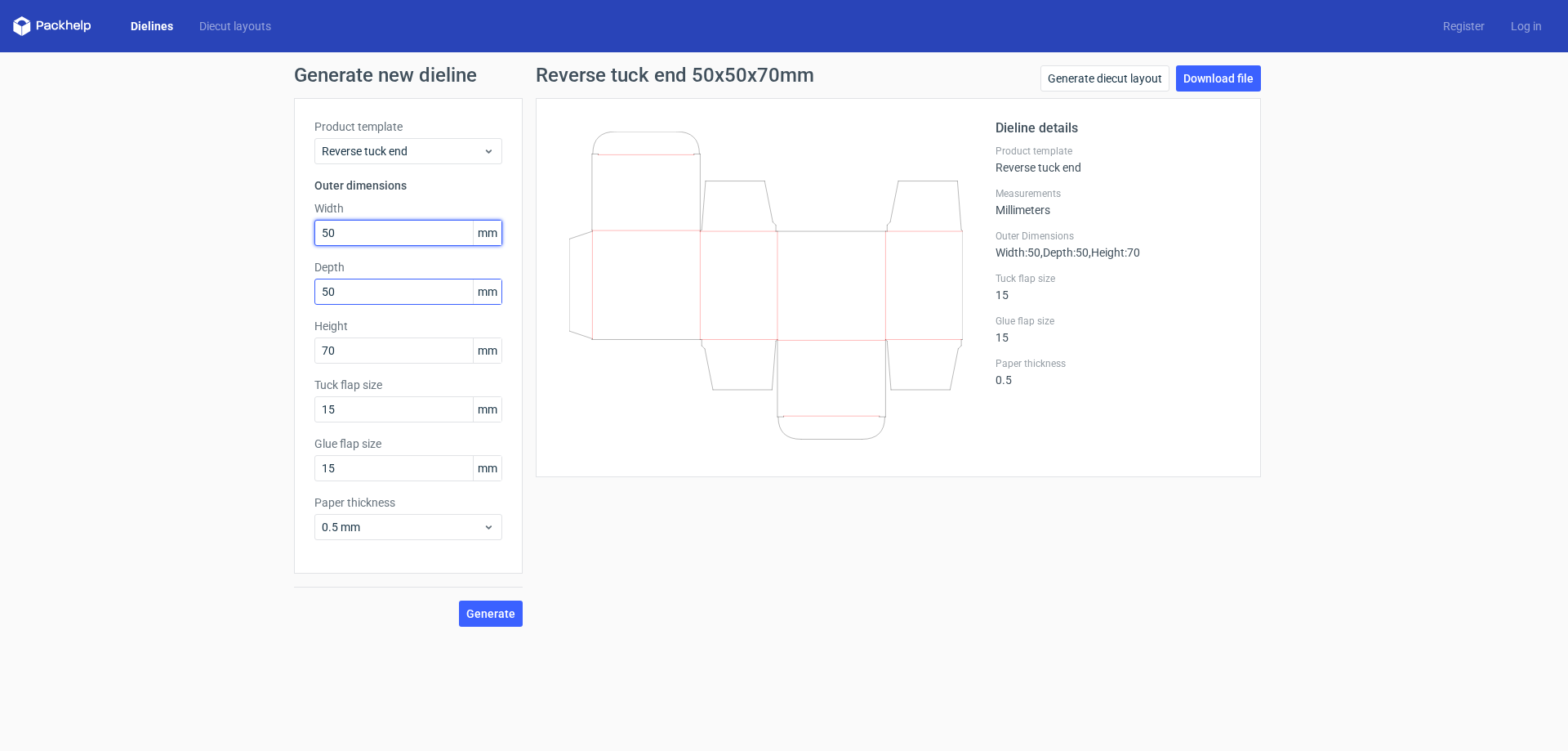 type on "50" 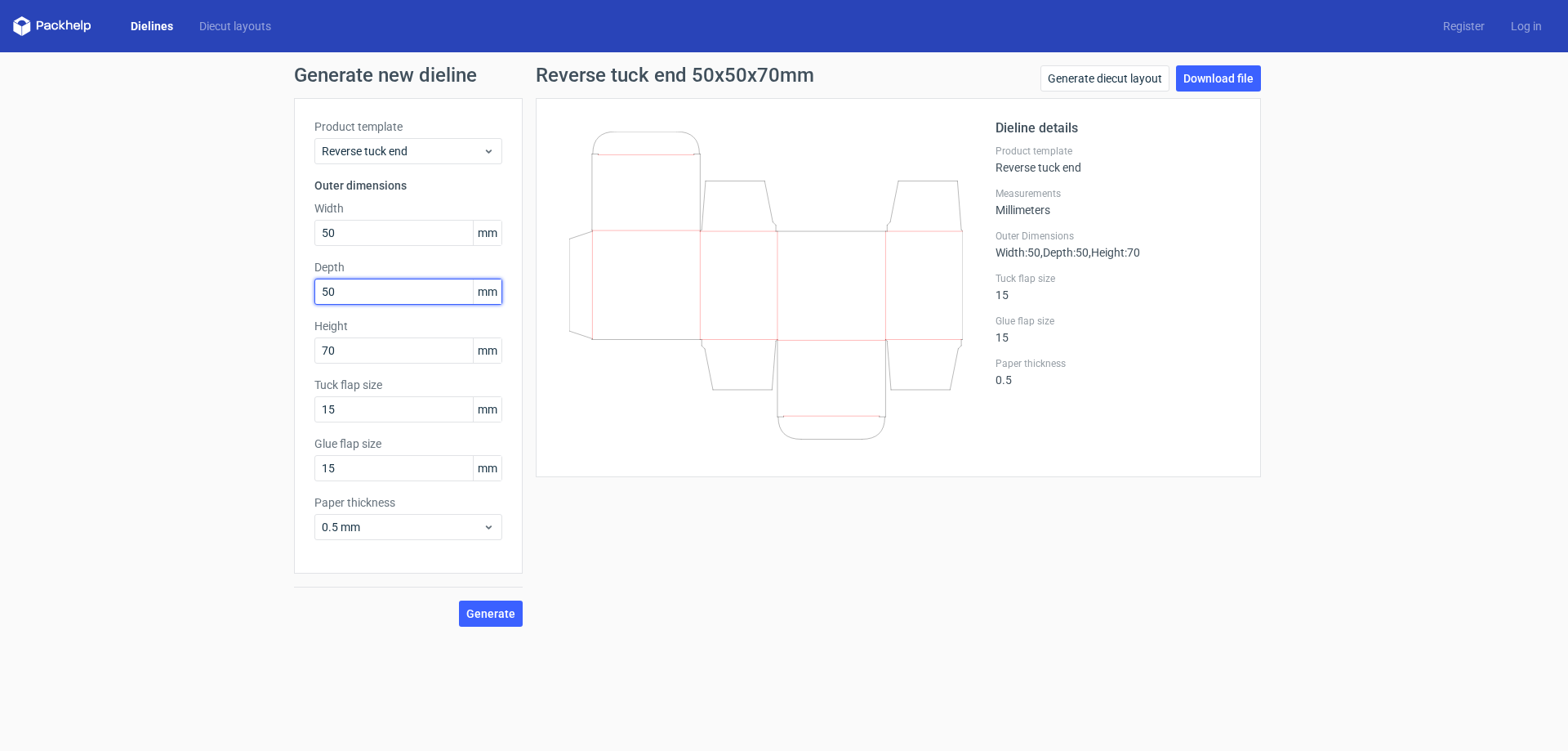 drag, startPoint x: 389, startPoint y: 287, endPoint x: 203, endPoint y: 297, distance: 186.26862 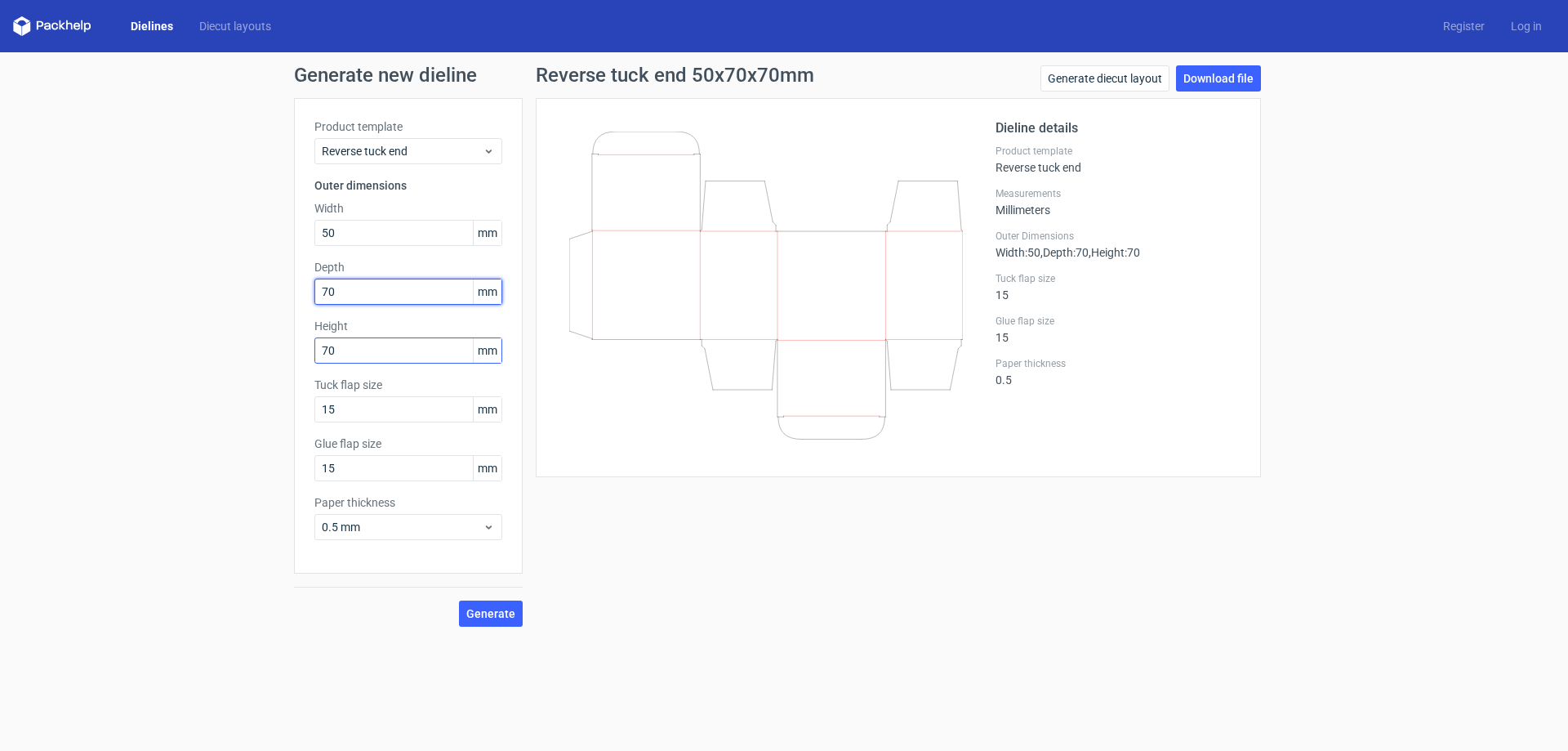 type on "70" 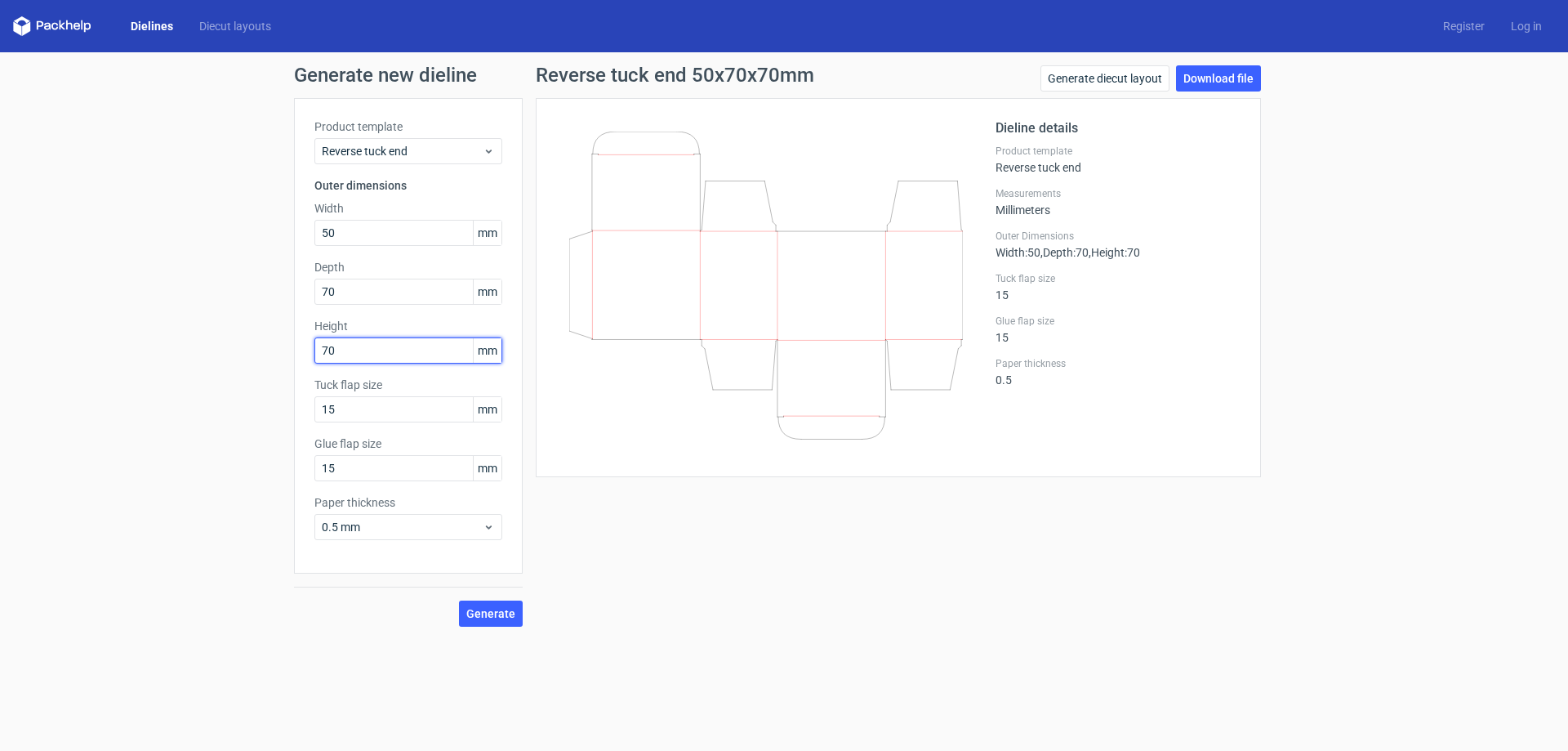 drag, startPoint x: 354, startPoint y: 360, endPoint x: 270, endPoint y: 365, distance: 84.14868 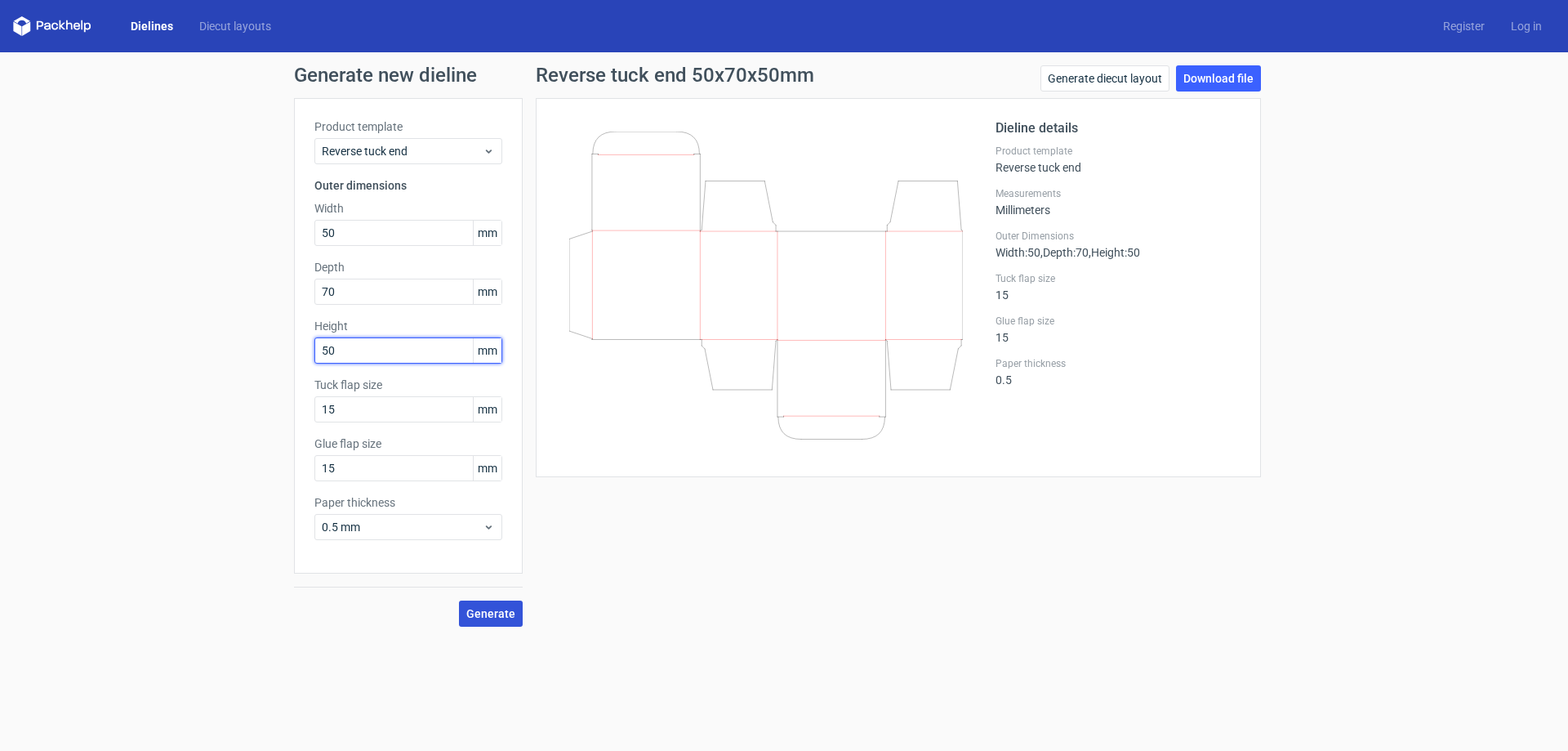type on "50" 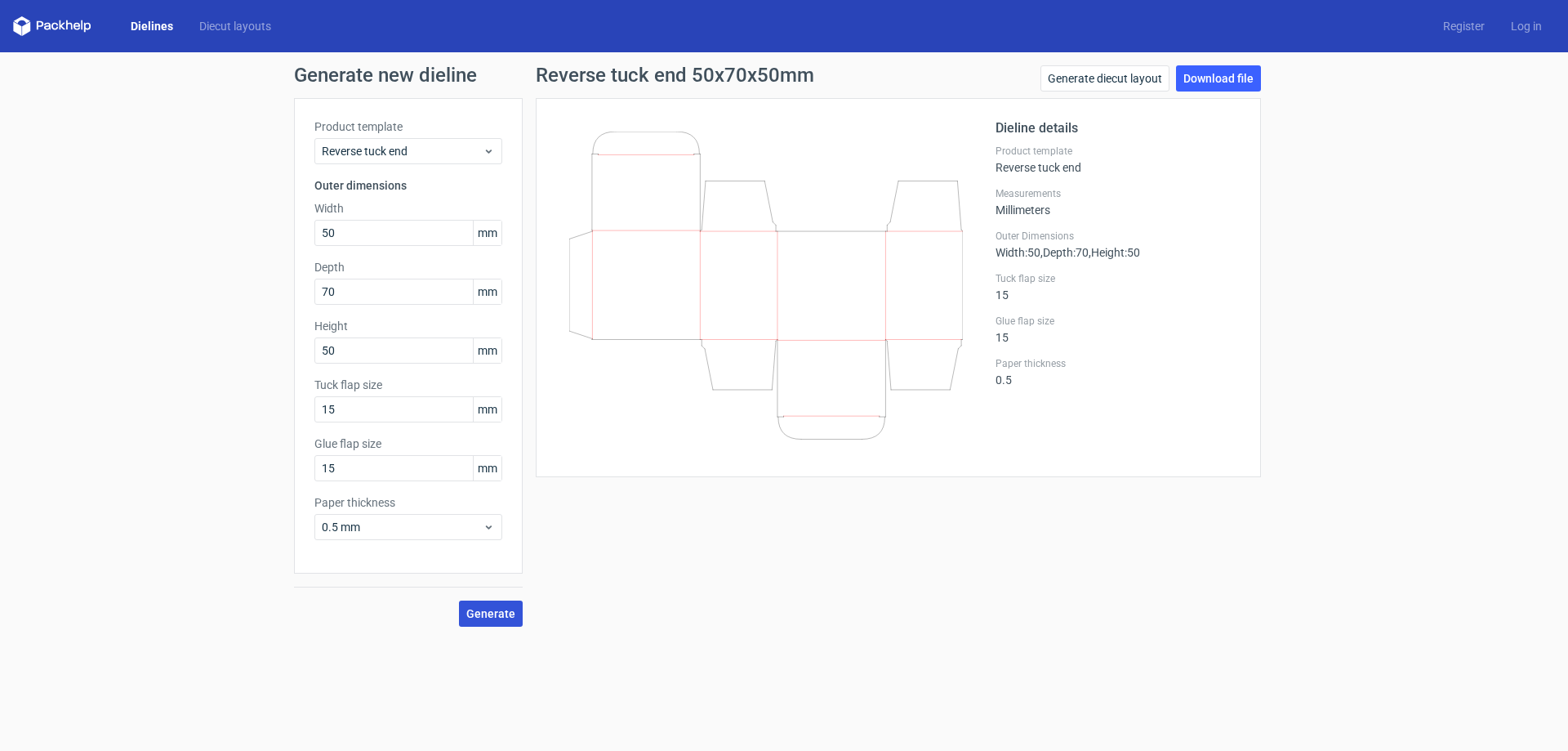 click on "Generate" at bounding box center (491, 614) 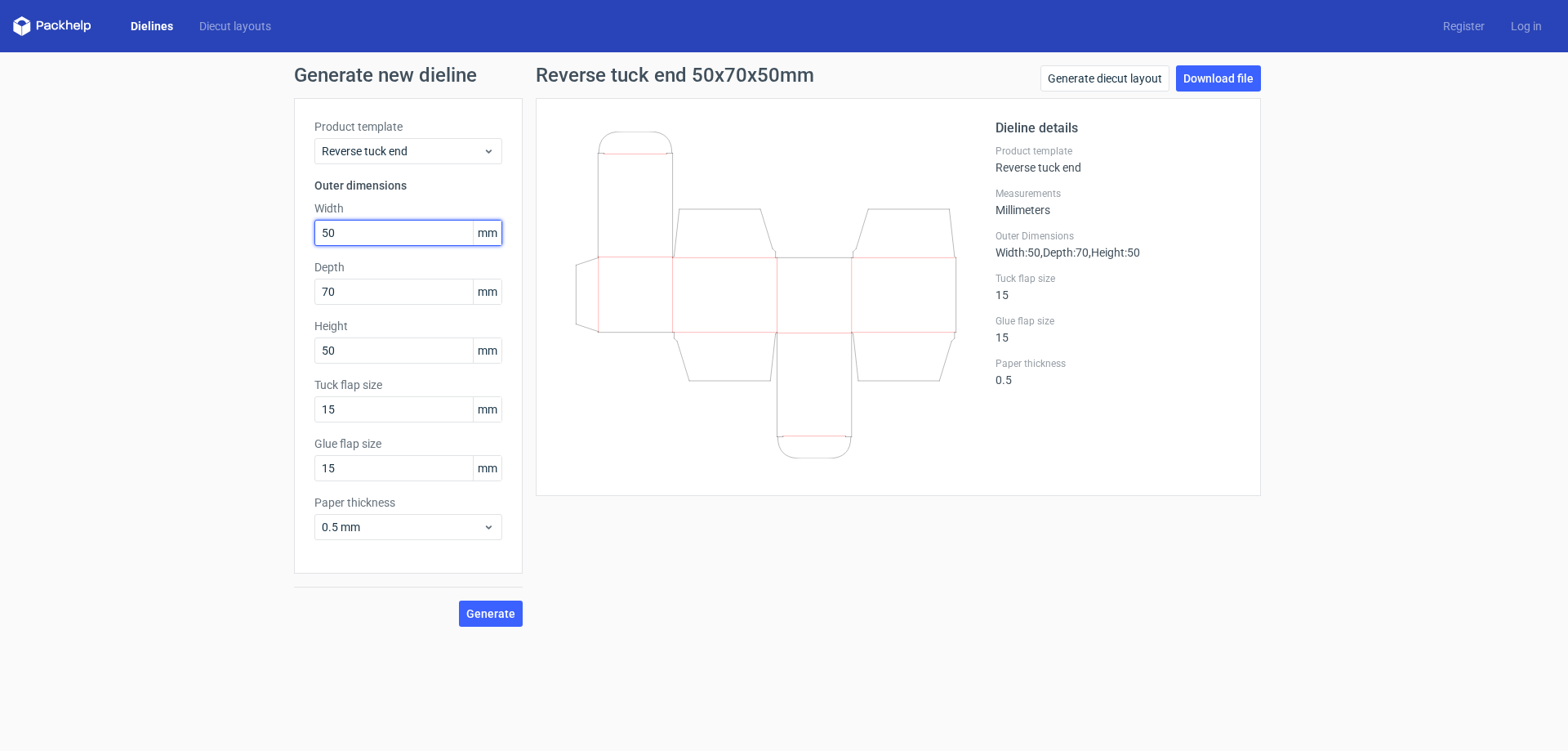 drag, startPoint x: 343, startPoint y: 235, endPoint x: 305, endPoint y: 246, distance: 39.56008 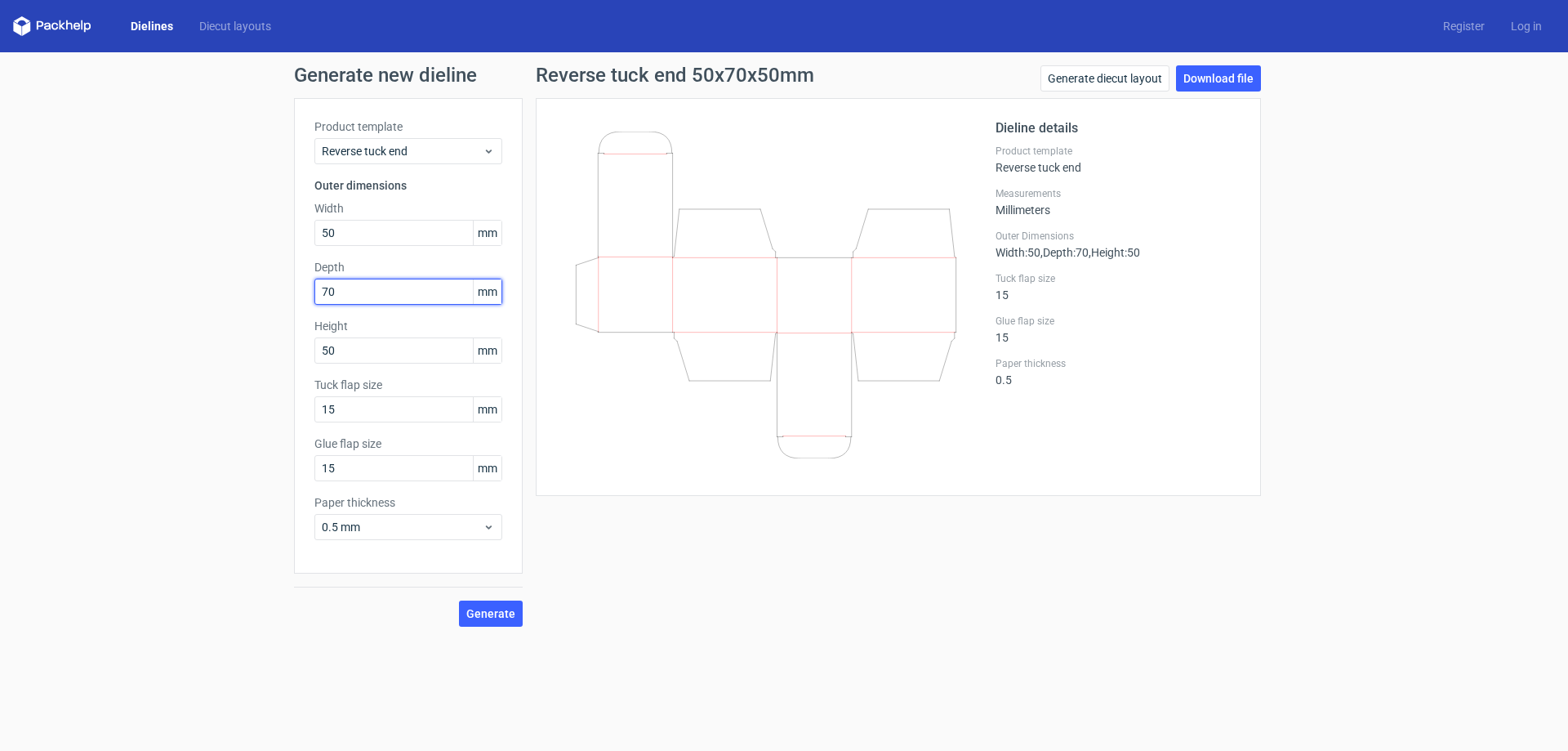 click on "70" at bounding box center [408, 292] 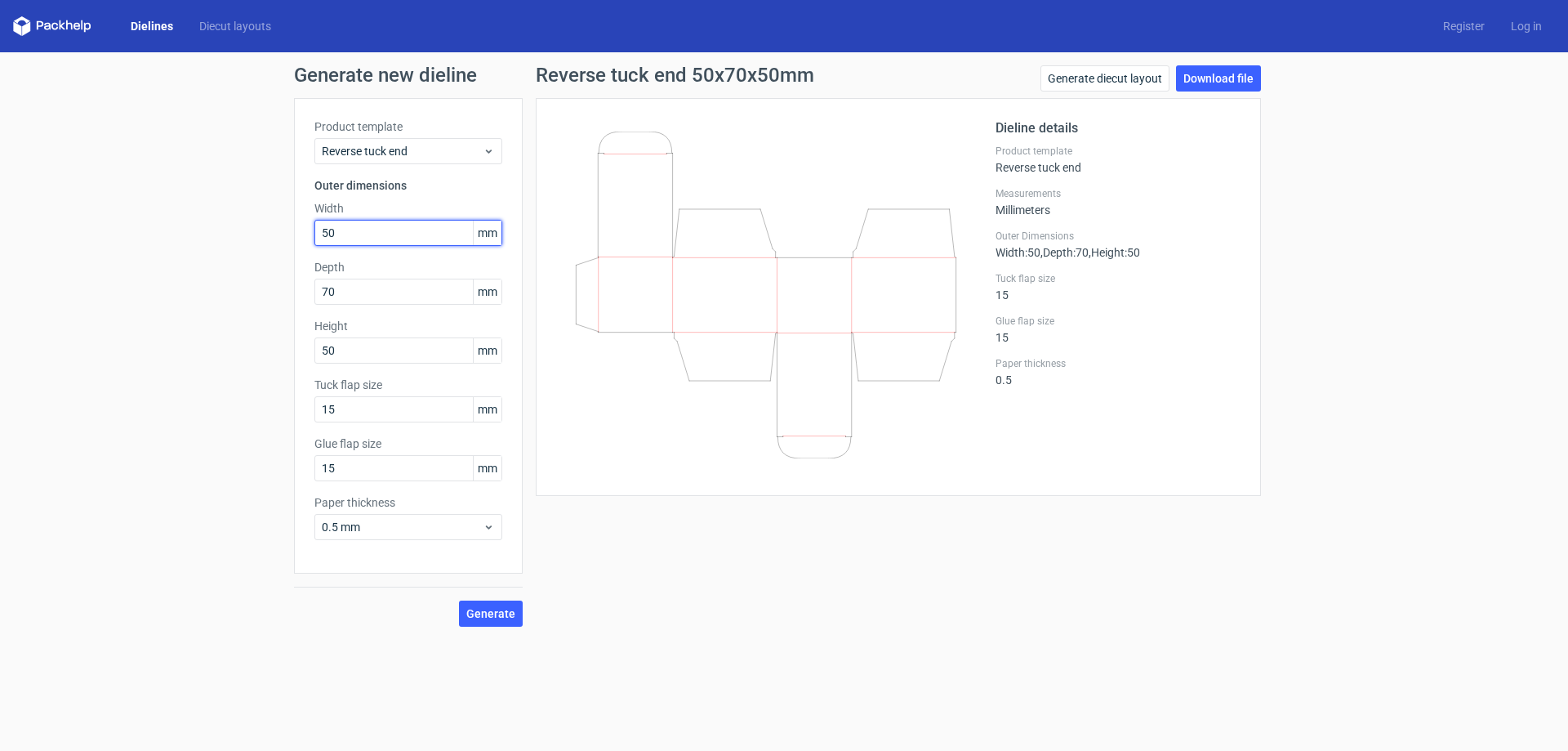 drag, startPoint x: 354, startPoint y: 222, endPoint x: 310, endPoint y: 231, distance: 44.911023 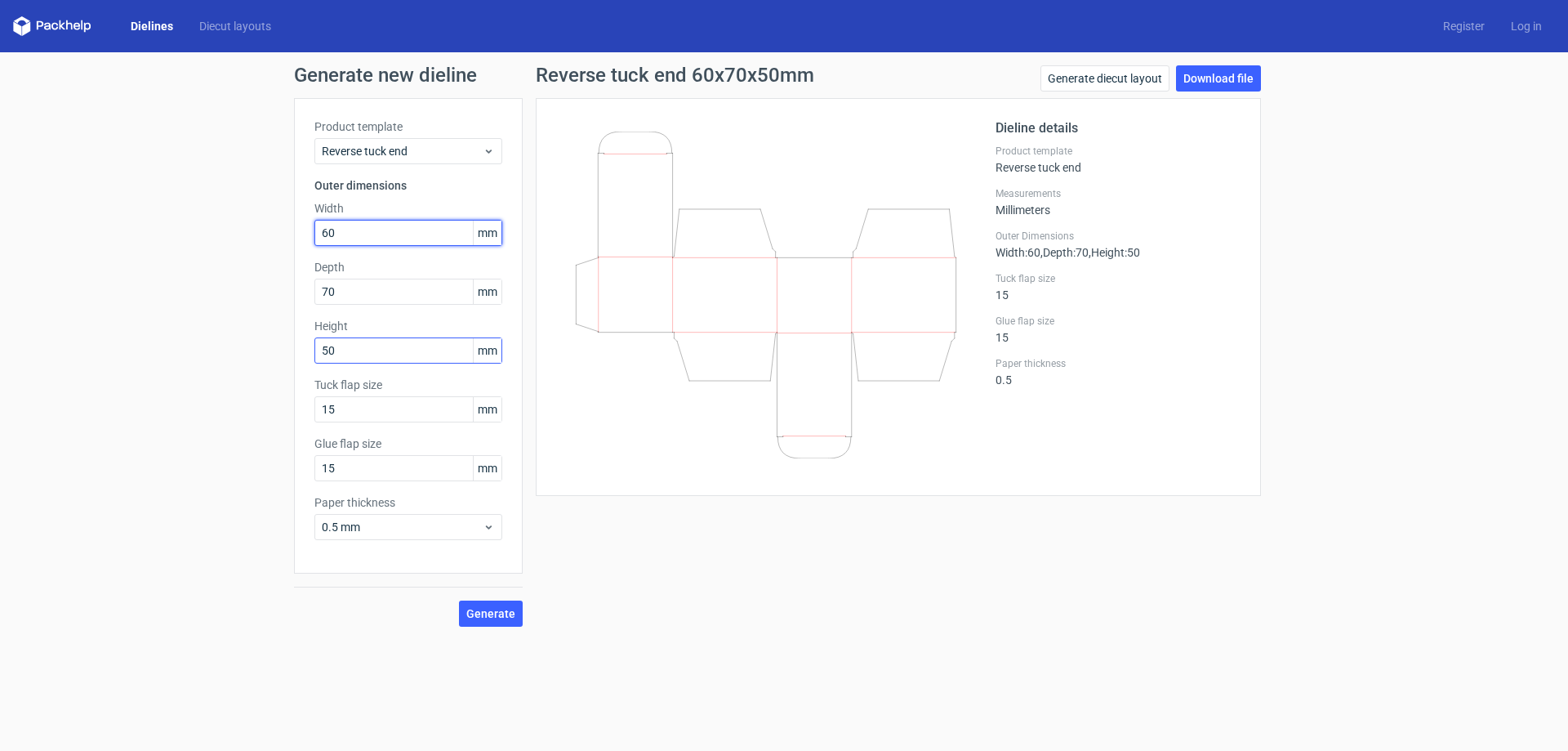 type on "60" 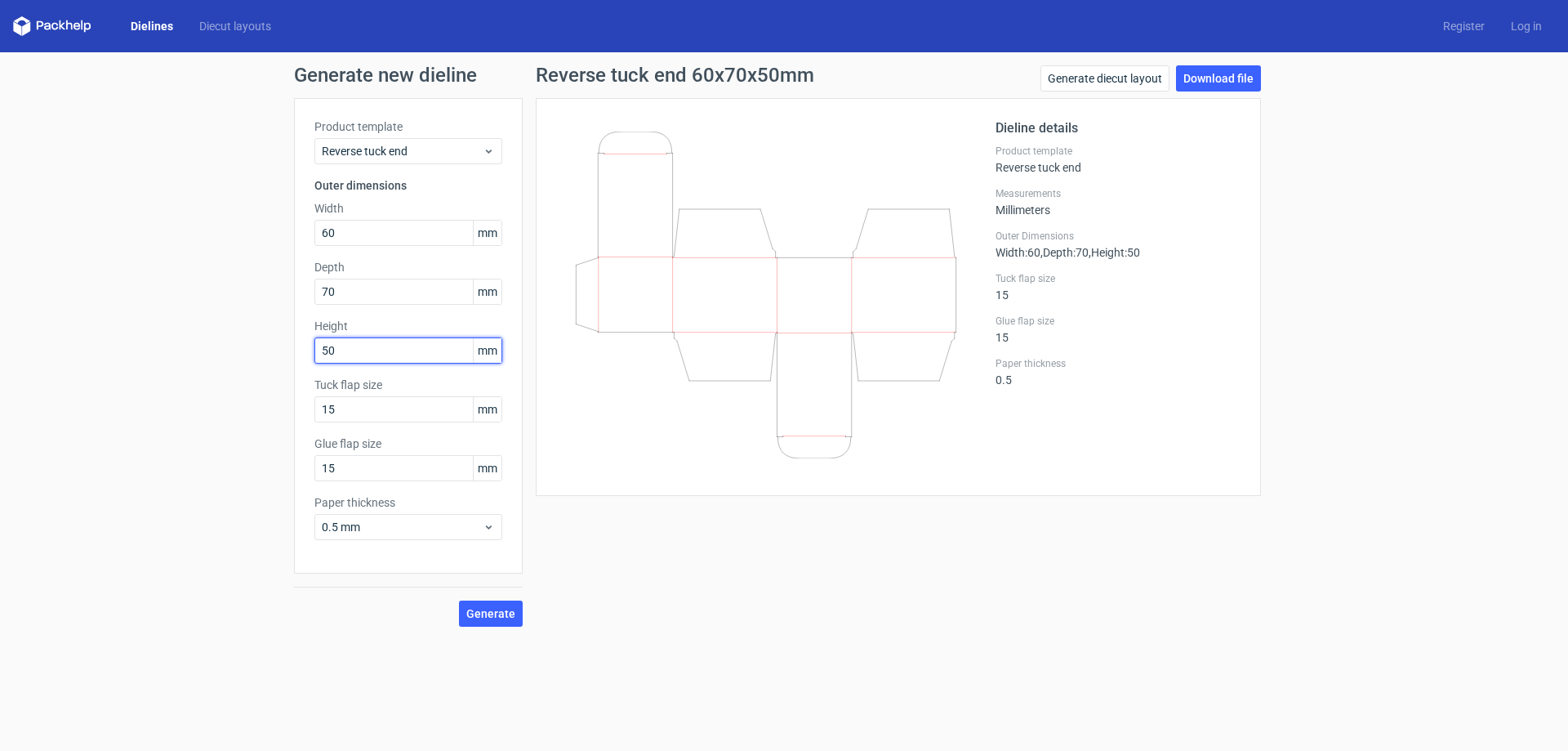 drag, startPoint x: 364, startPoint y: 339, endPoint x: 262, endPoint y: 354, distance: 103.09704 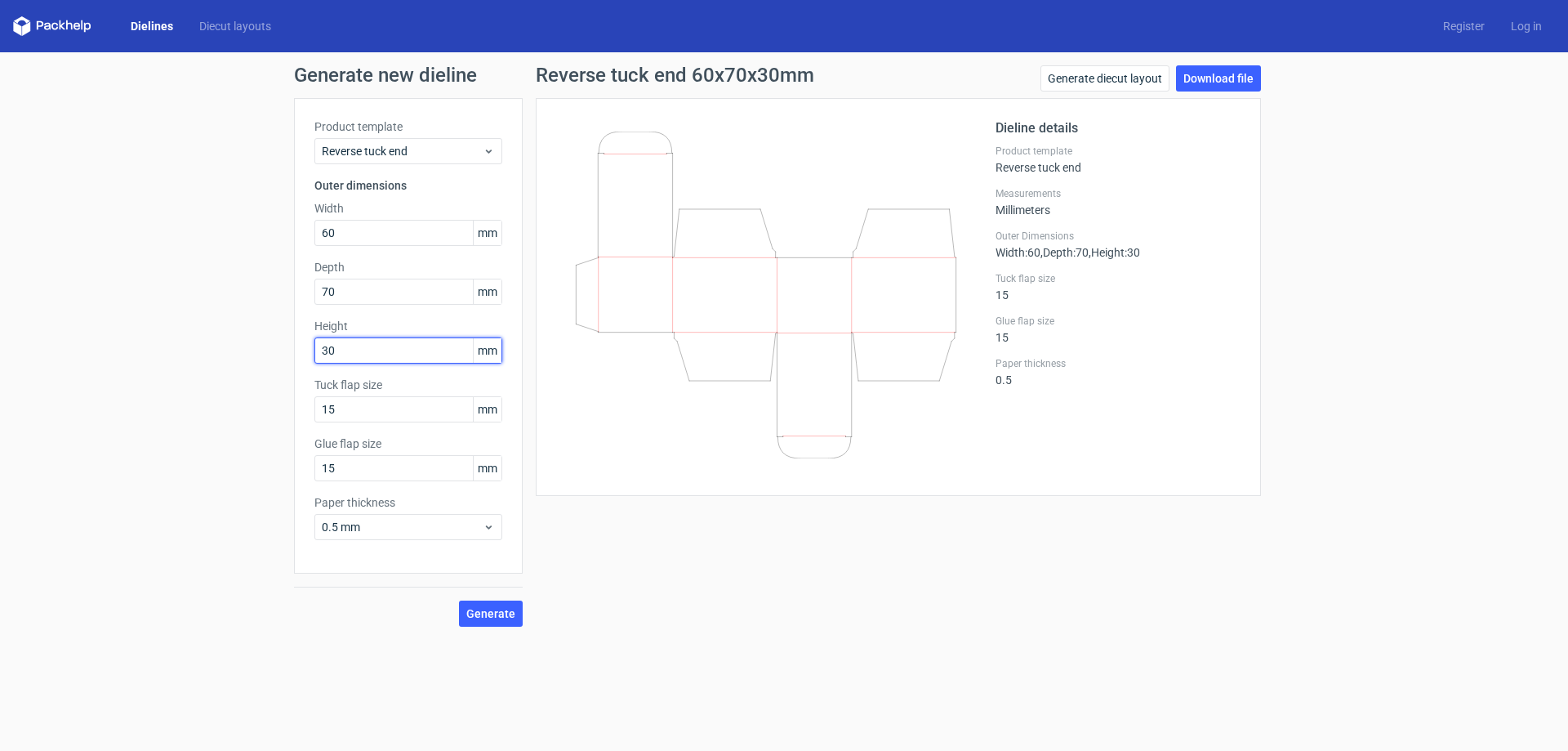 type on "30" 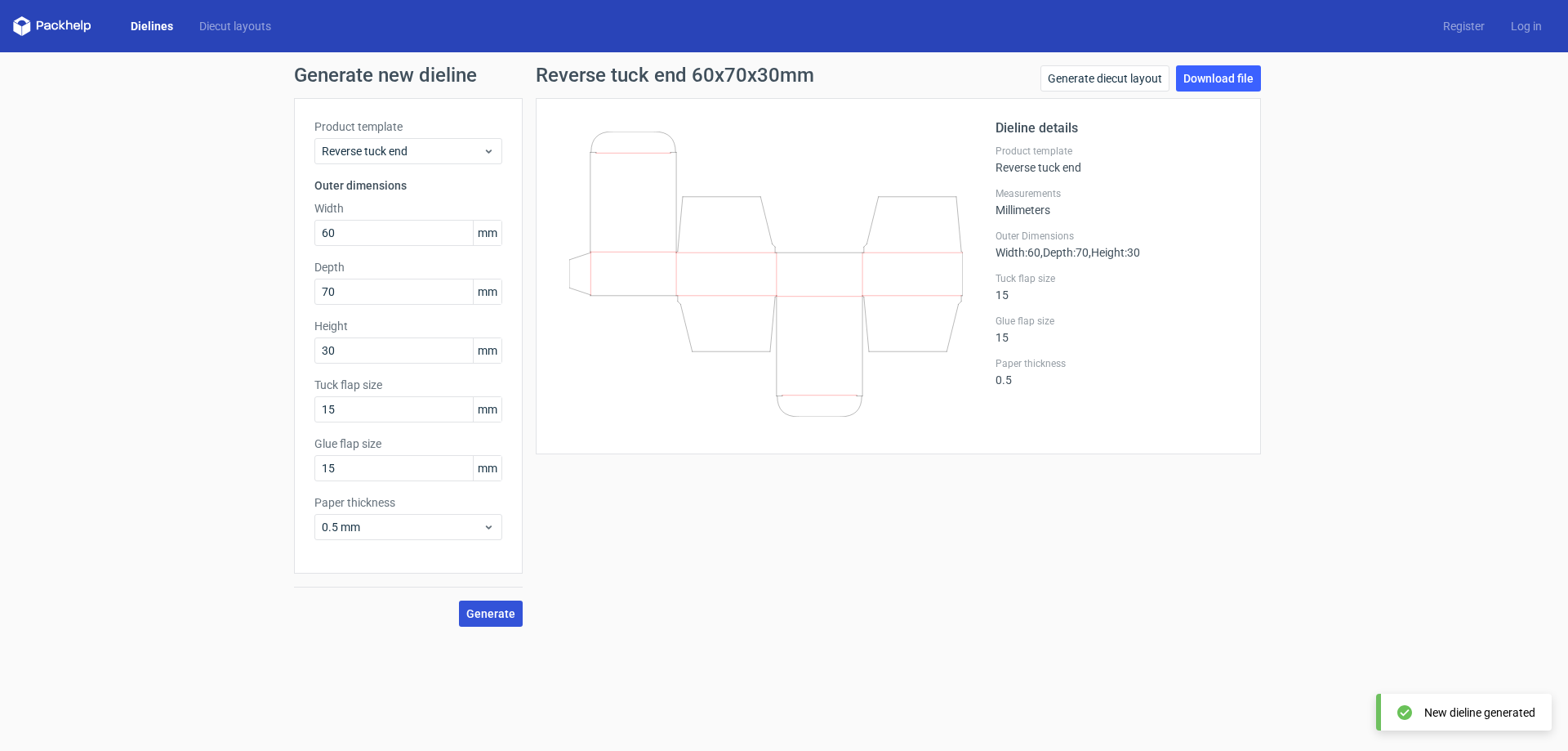 click on "Generate" at bounding box center [491, 614] 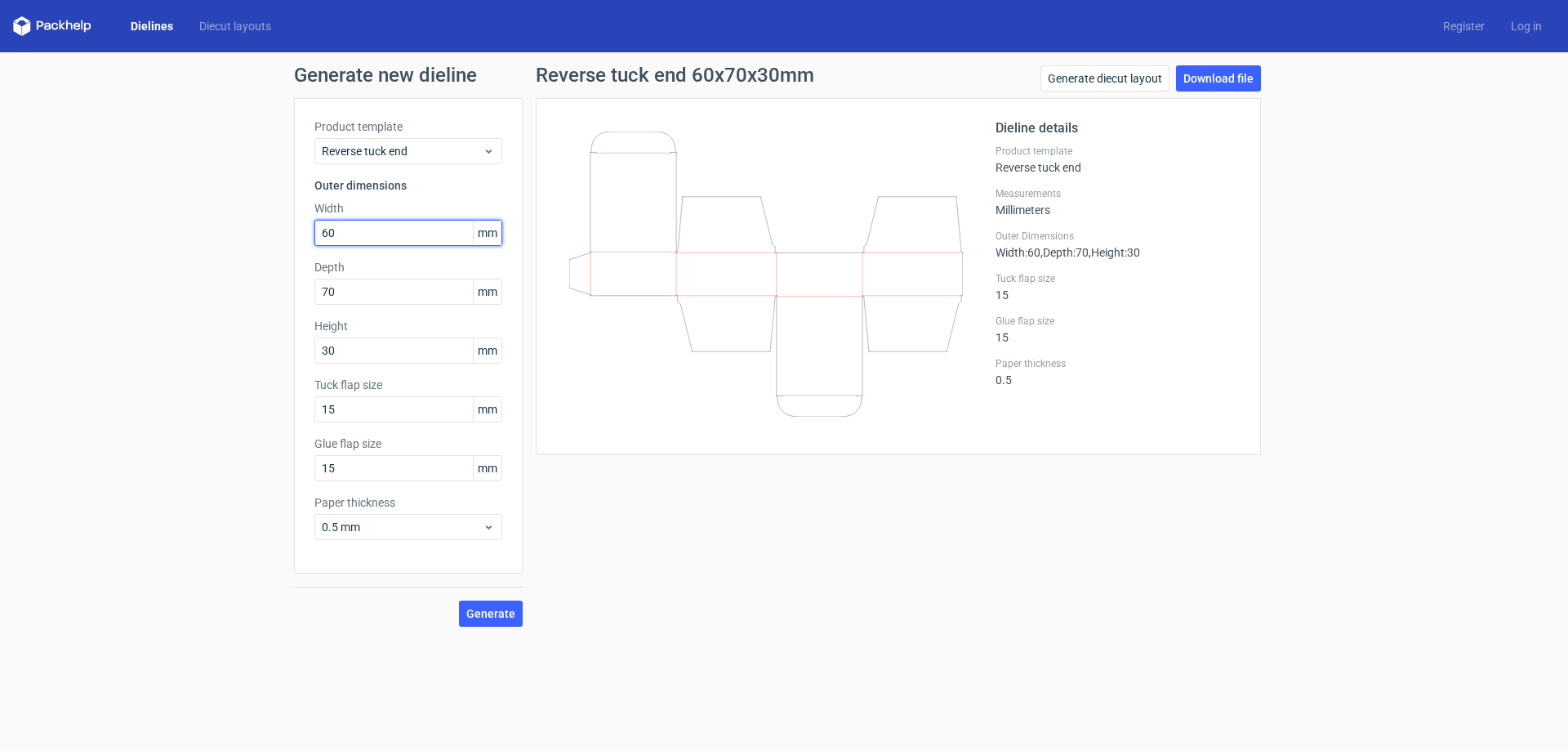 drag, startPoint x: 344, startPoint y: 231, endPoint x: 300, endPoint y: 235, distance: 44.181444 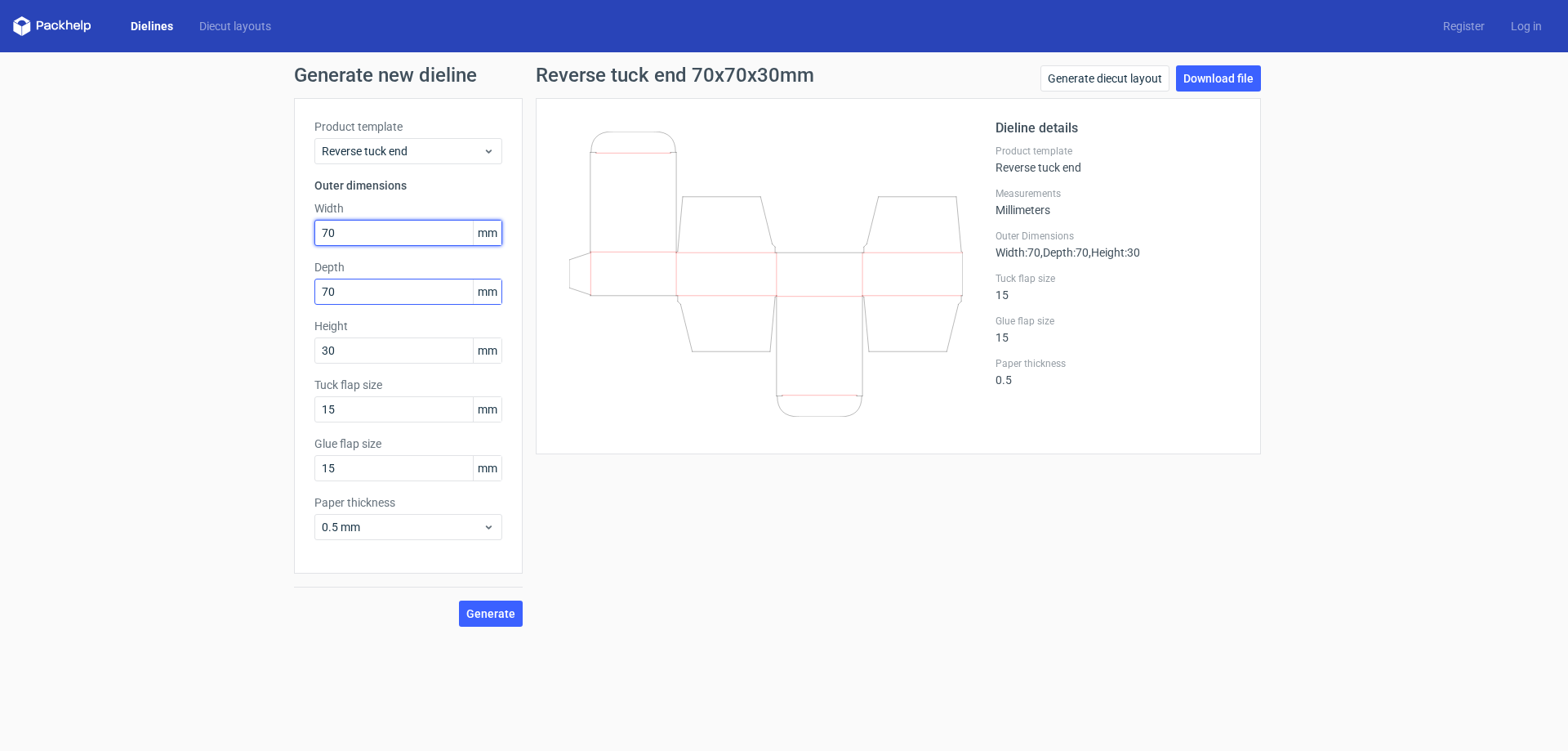 type on "70" 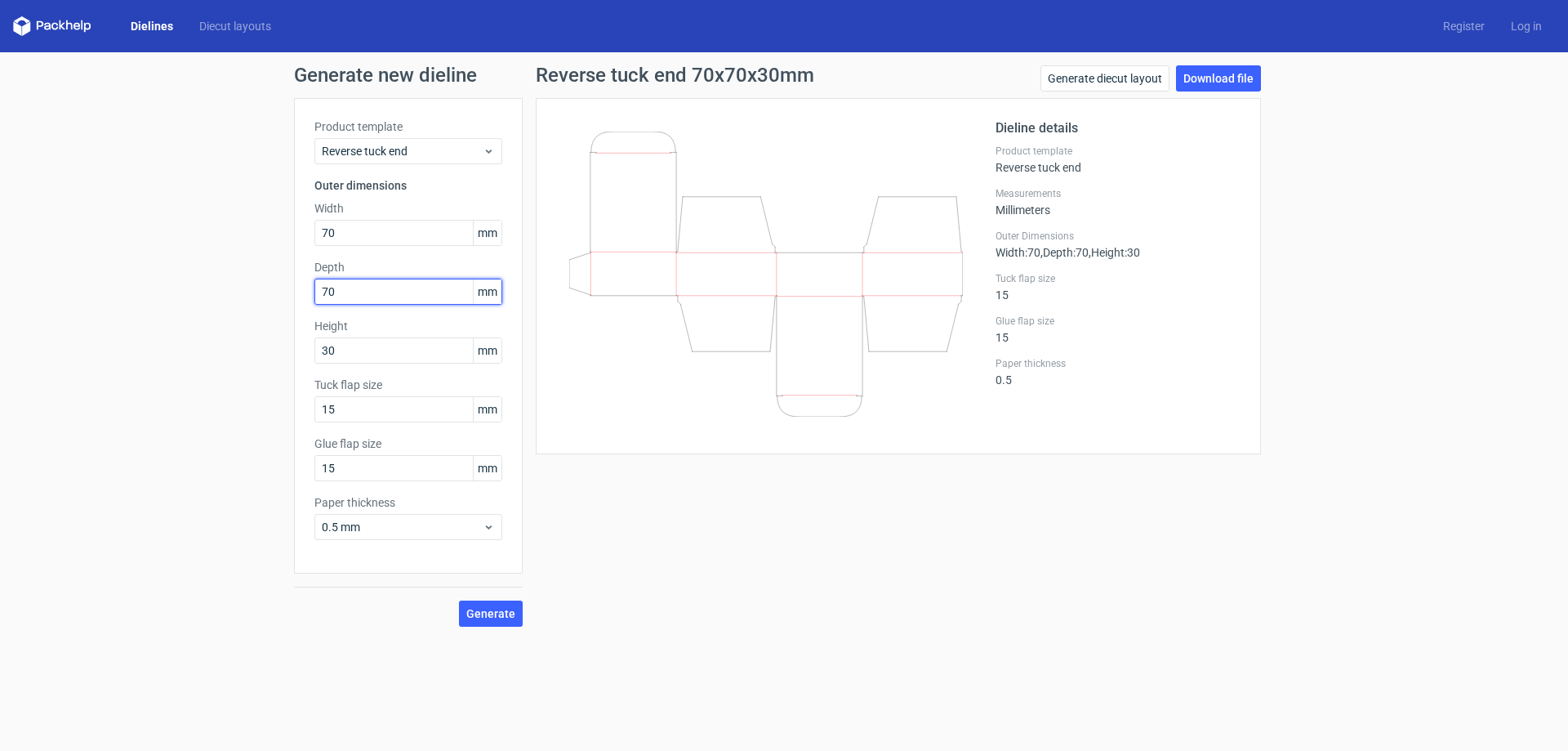 drag, startPoint x: 370, startPoint y: 289, endPoint x: 207, endPoint y: 290, distance: 163.0031 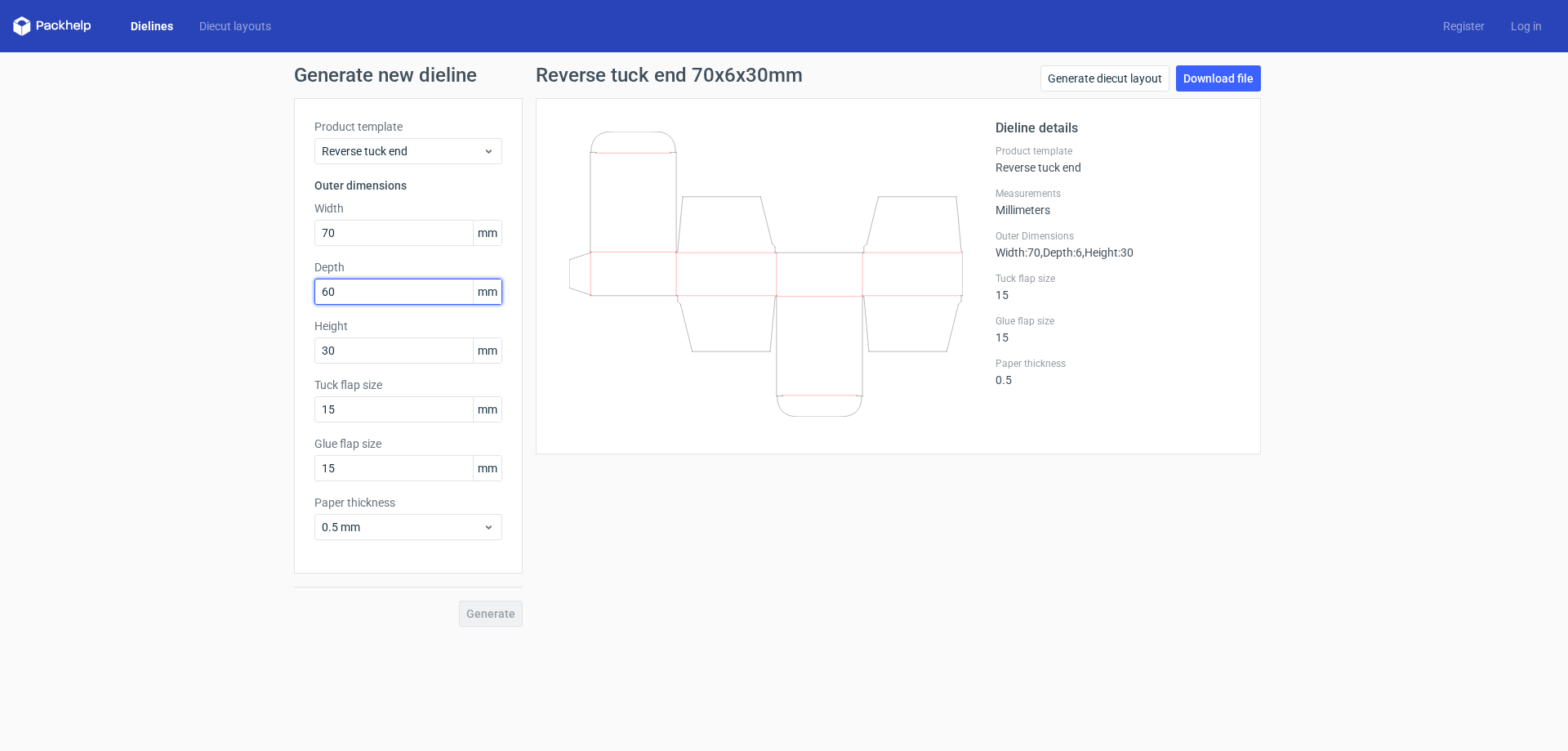 type on "60" 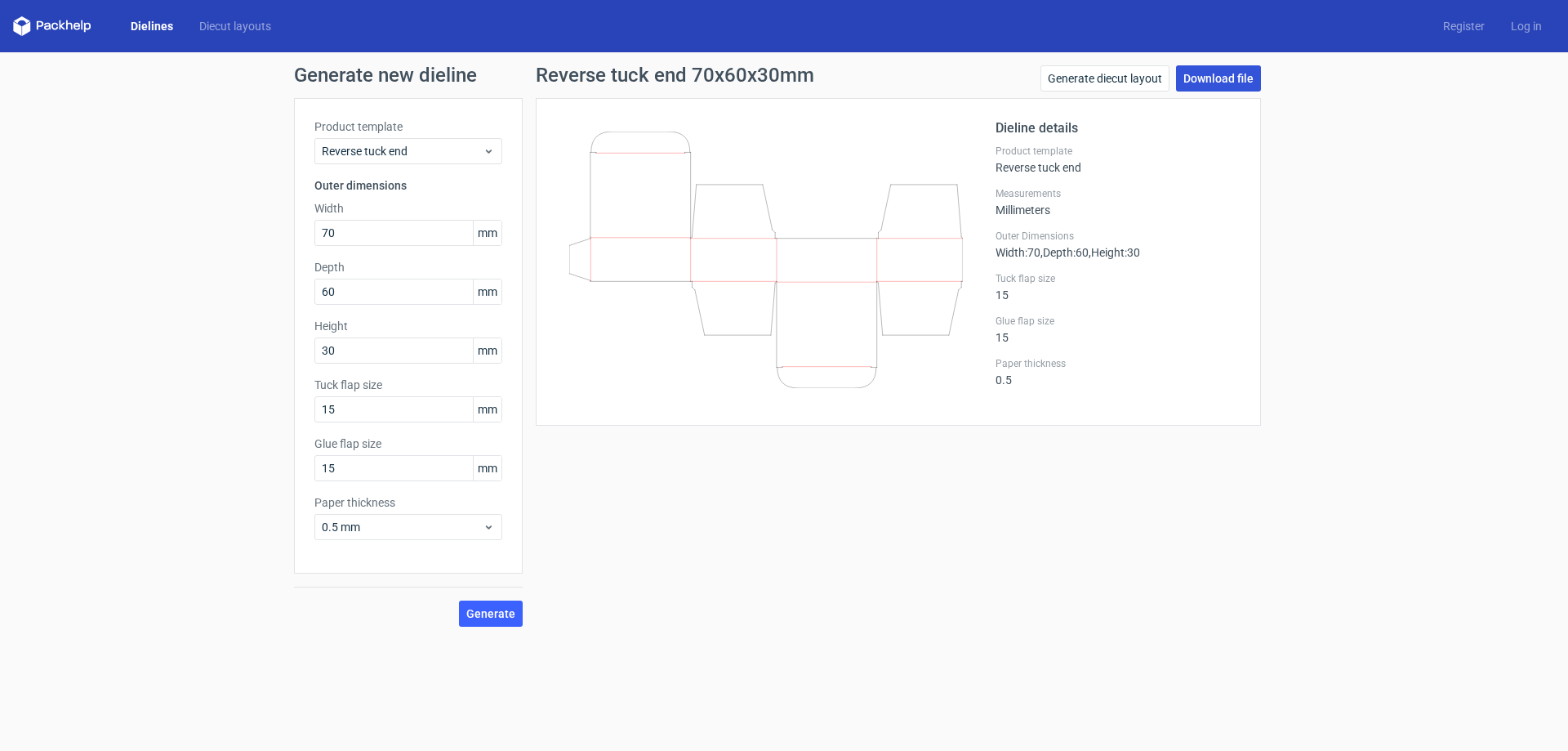 click on "Download file" at bounding box center [1218, 78] 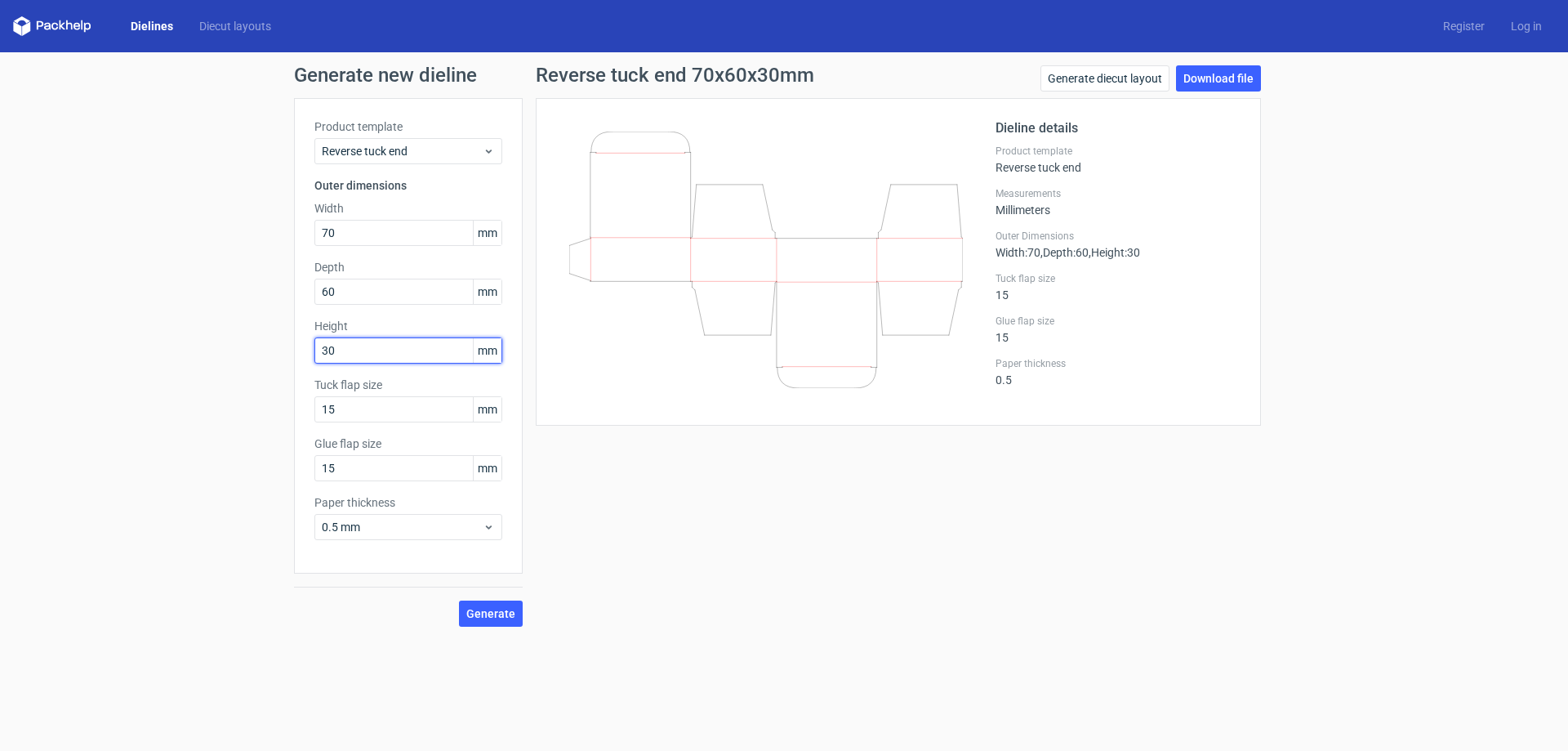 drag, startPoint x: 372, startPoint y: 344, endPoint x: 237, endPoint y: 344, distance: 135 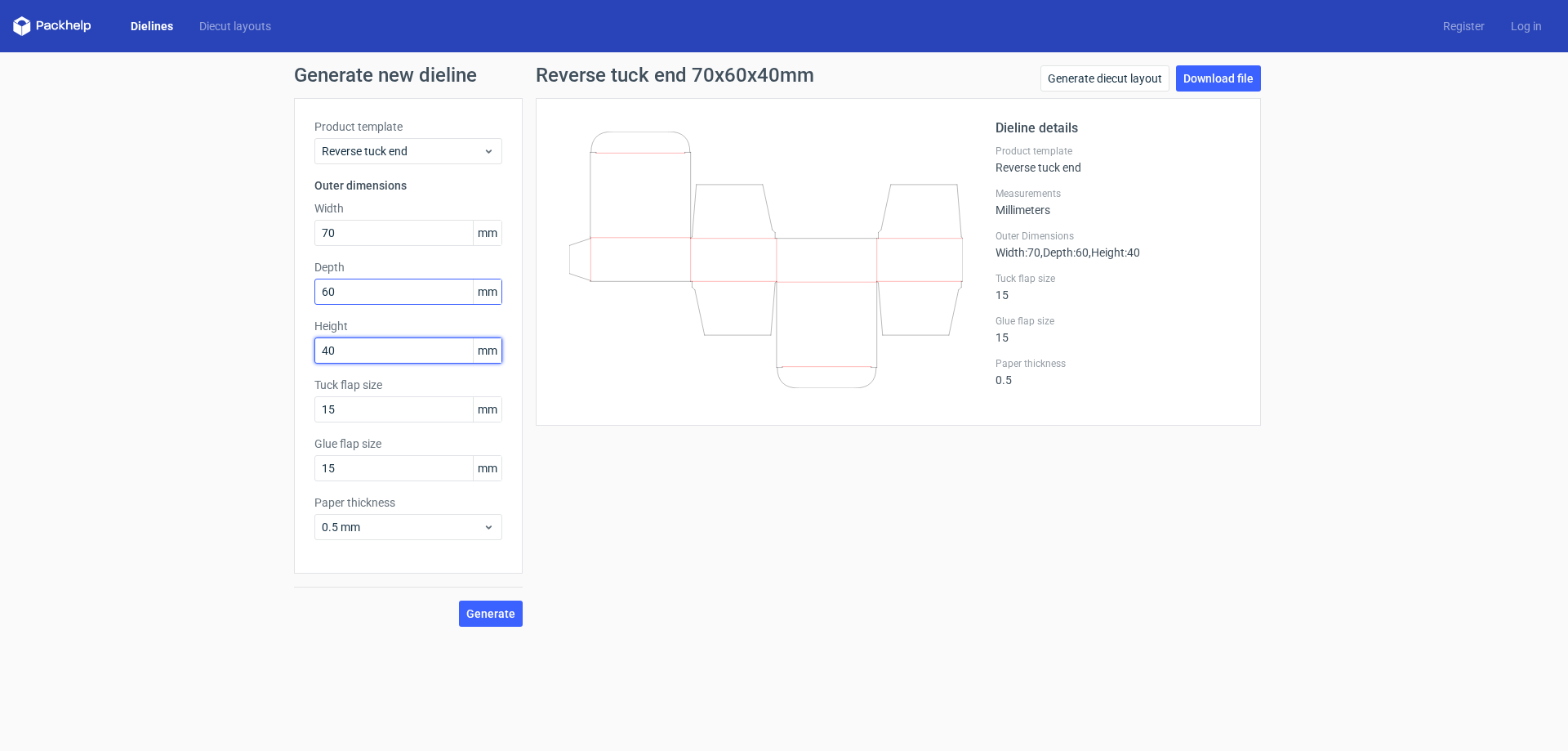 type on "40" 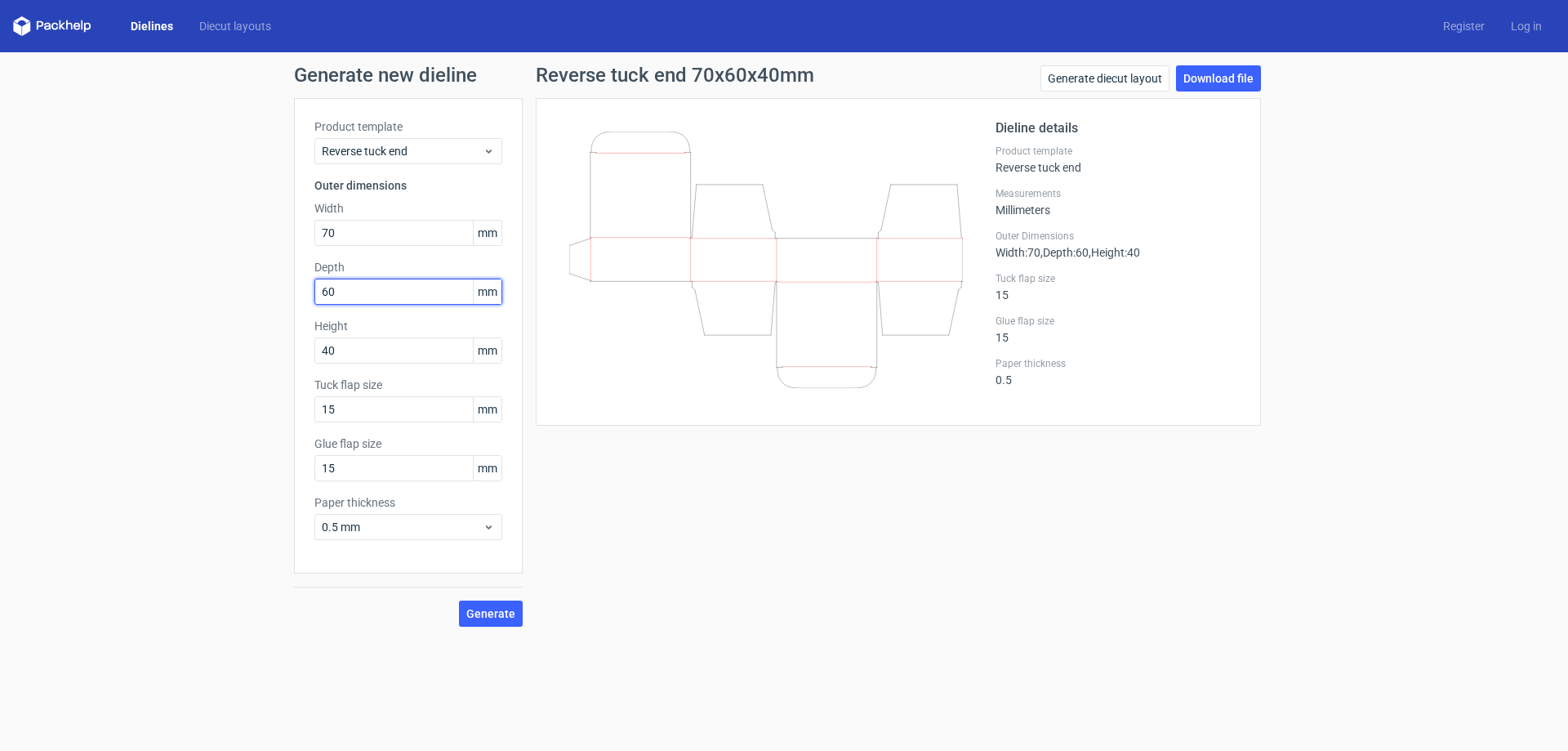 click on "60" at bounding box center [408, 292] 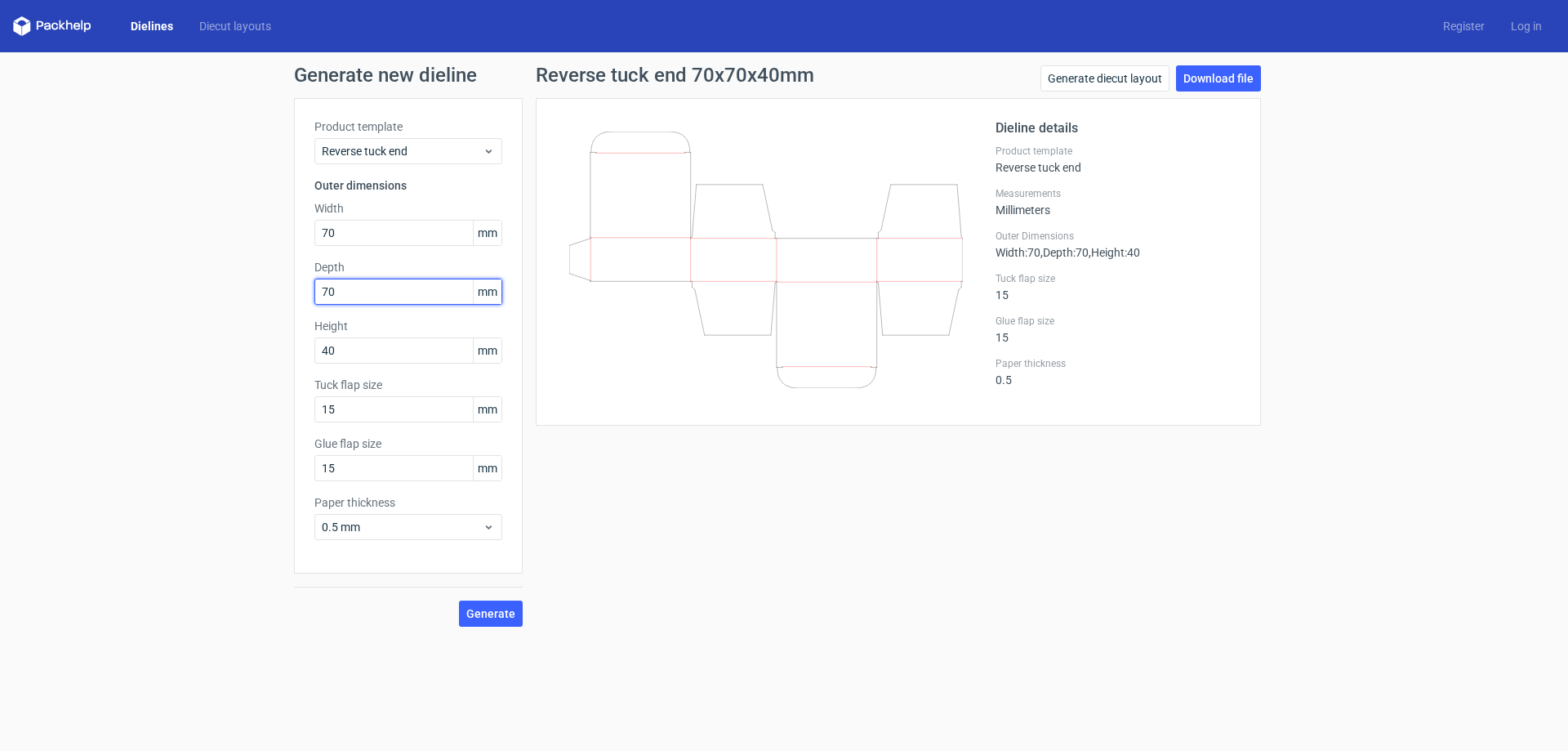 click on "Generate" at bounding box center [491, 614] 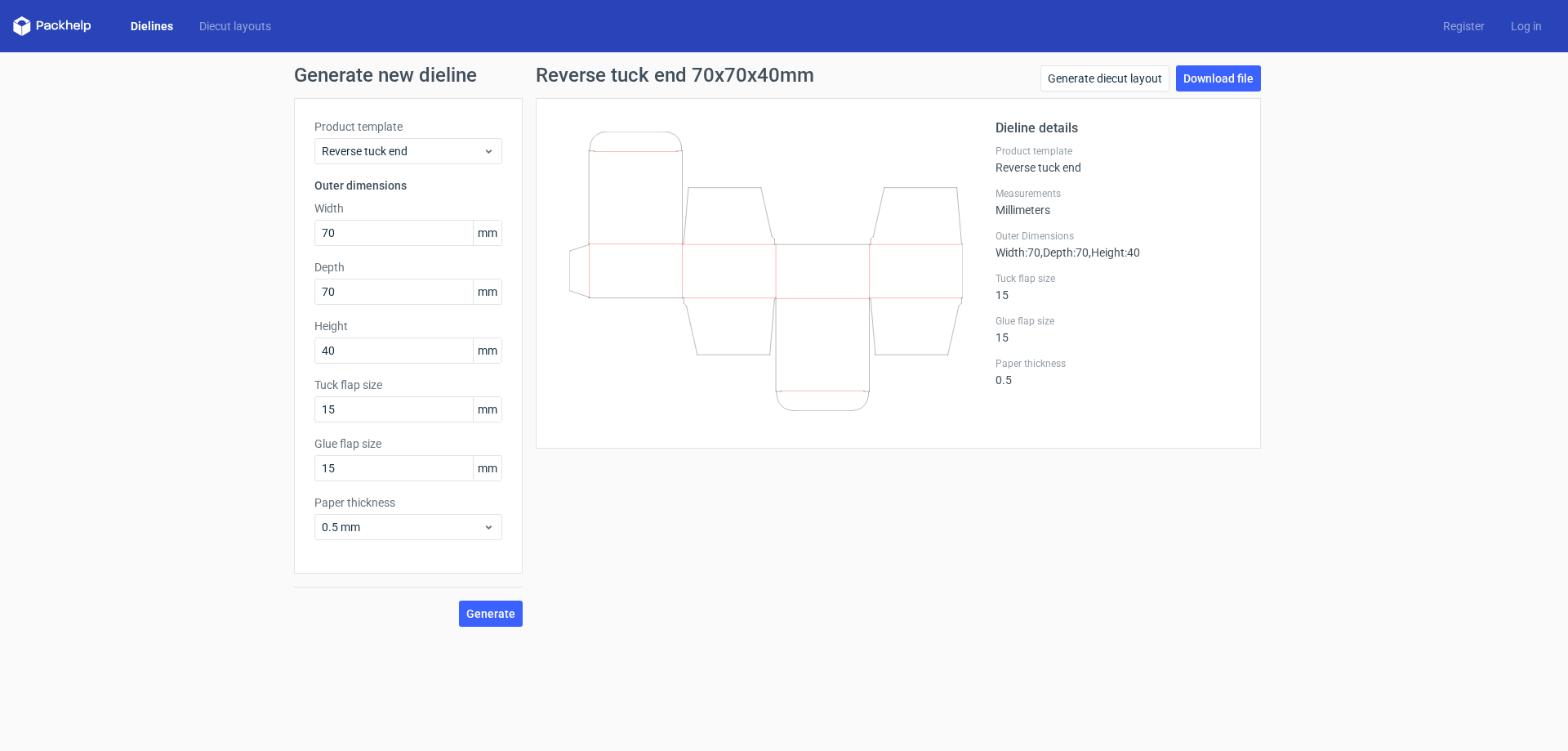 click on "Product template Reverse tuck end Outer dimensions Width [NUMBER] mm Depth [NUMBER] mm Height [NUMBER] mm Tuck flap size [NUMBER] mm Glue flap size [NUMBER] mm Paper thickness [NUMBER] mm" at bounding box center (408, 336) 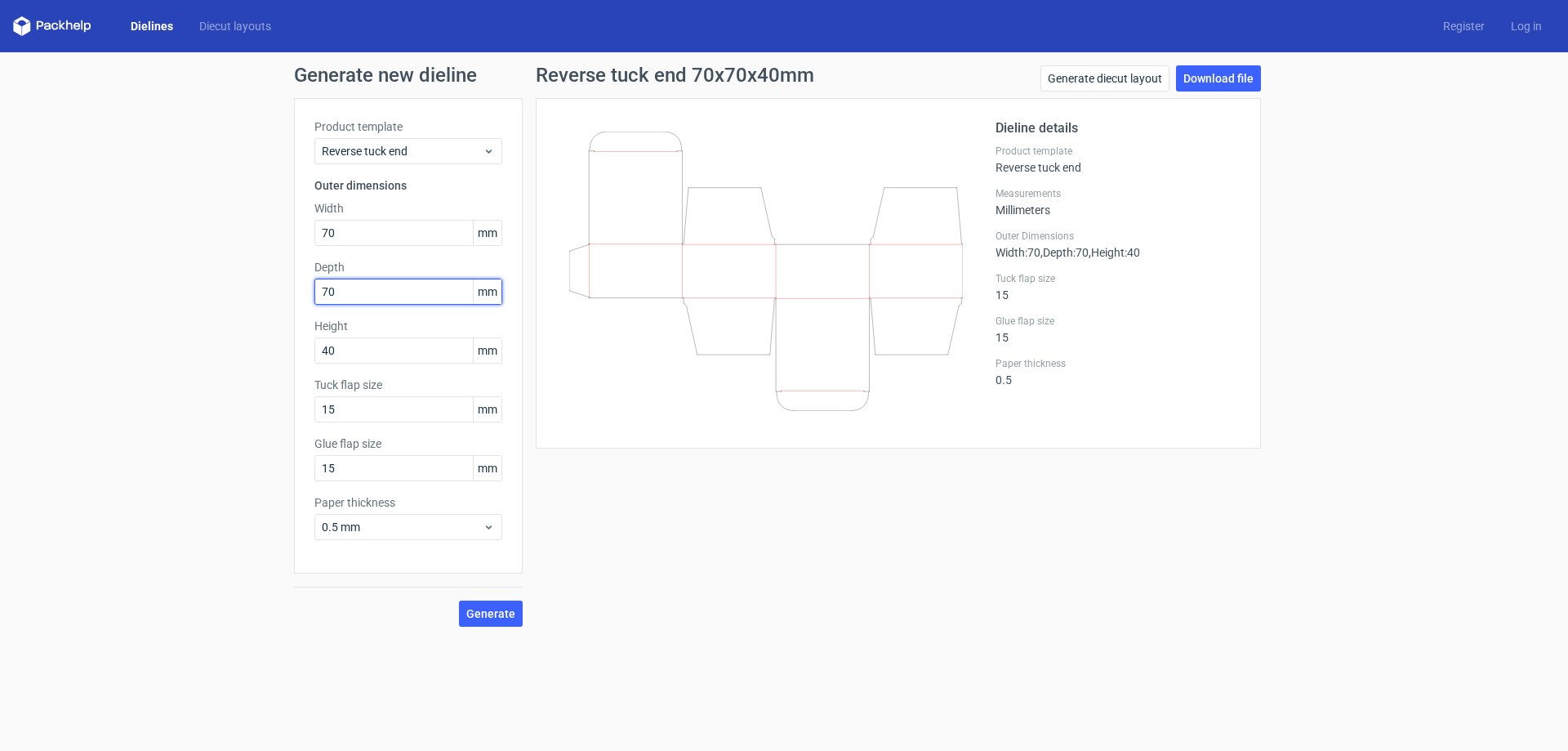 drag, startPoint x: 327, startPoint y: 290, endPoint x: 307, endPoint y: 293, distance: 20.223748 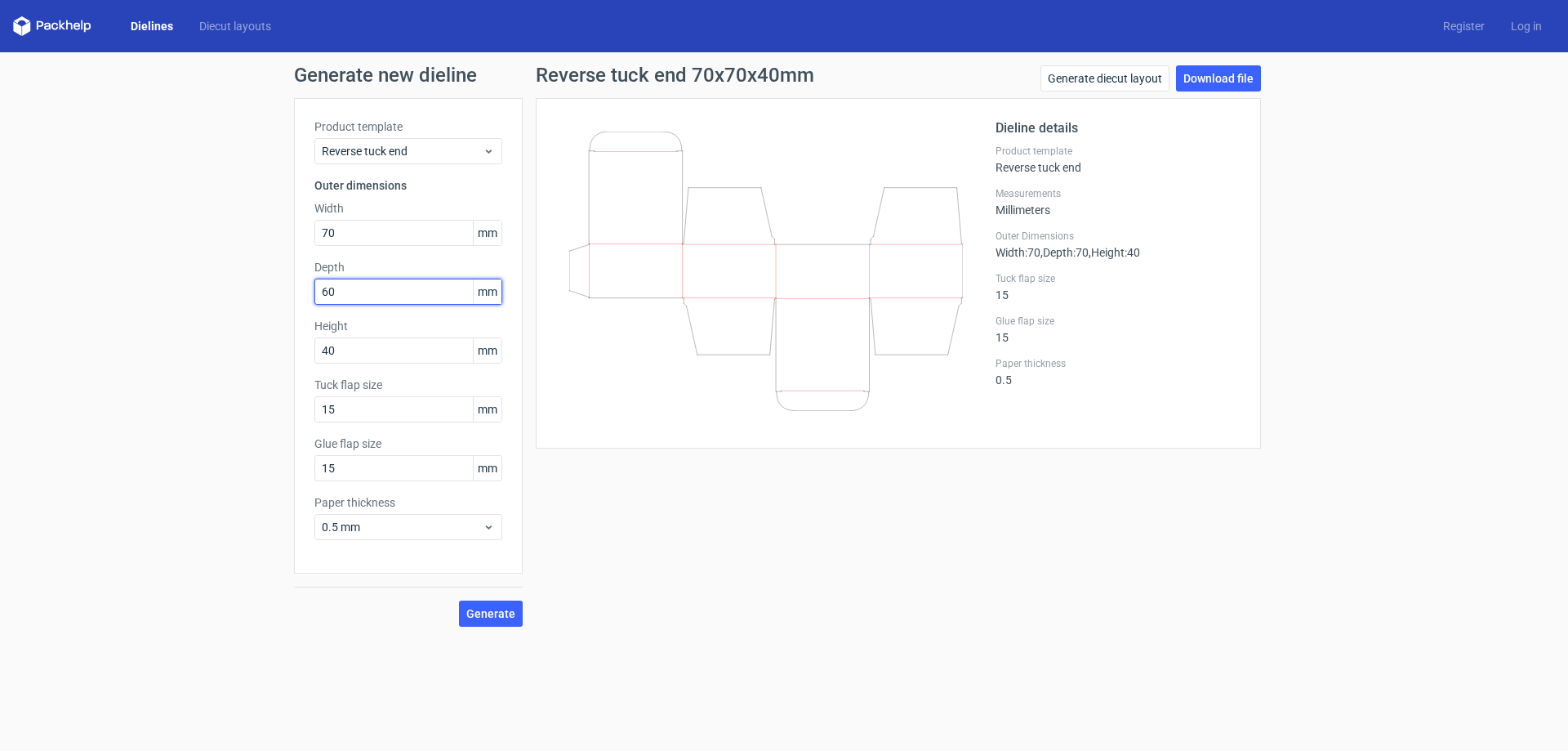 click on "Generate" at bounding box center (491, 614) 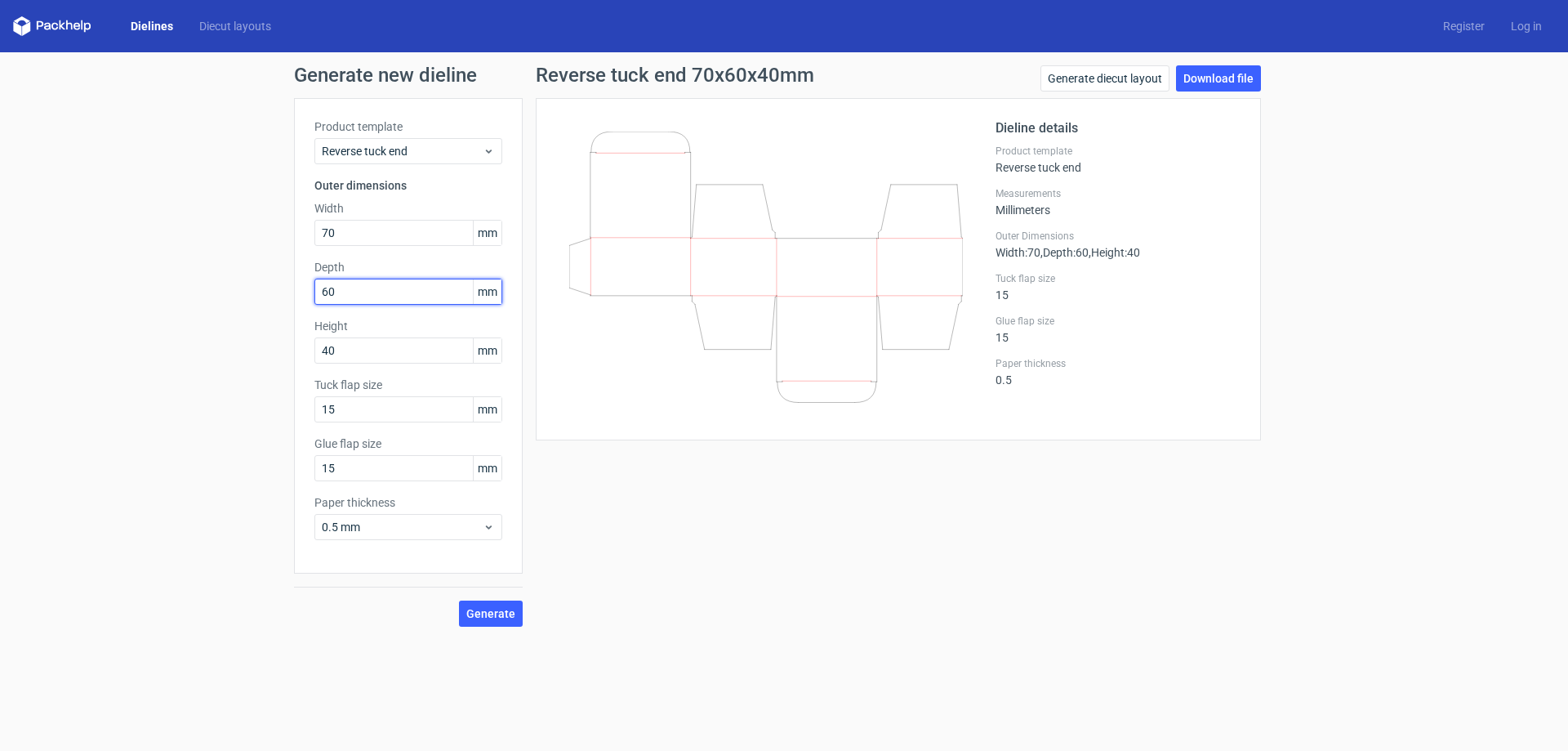click on "Generate new dieline Product template Reverse tuck end Outer dimensions Width [NUMBER] mm Depth [NUMBER] mm Height [NUMBER] mm Tuck flap size [NUMBER] mm Glue flap size [NUMBER] mm Paper thickness [NUMBER] mm Generate Reverse tuck end [NUMBER]x[NUMBER]x[NUMBER]mm Generate diecut layout Download file
Dieline details Product template Reverse tuck end Measurements Millimeters Outer Dimensions Width :  [NUMBER] ,  Depth :  [NUMBER] ,  Height :  [NUMBER] Tuck flap size [NUMBER] Glue flap size [NUMBER] Paper thickness [NUMBER]" at bounding box center [784, 346] 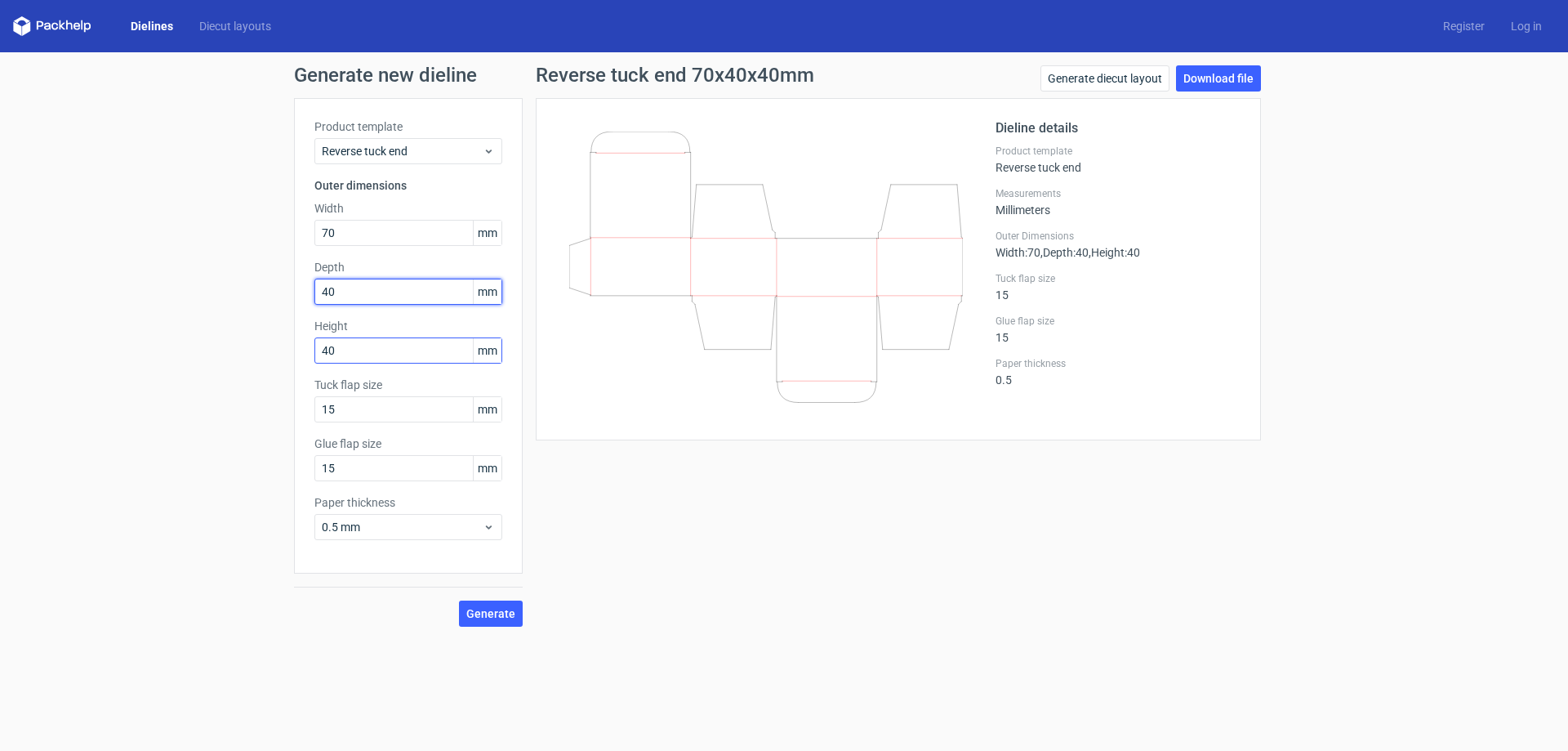 type on "40" 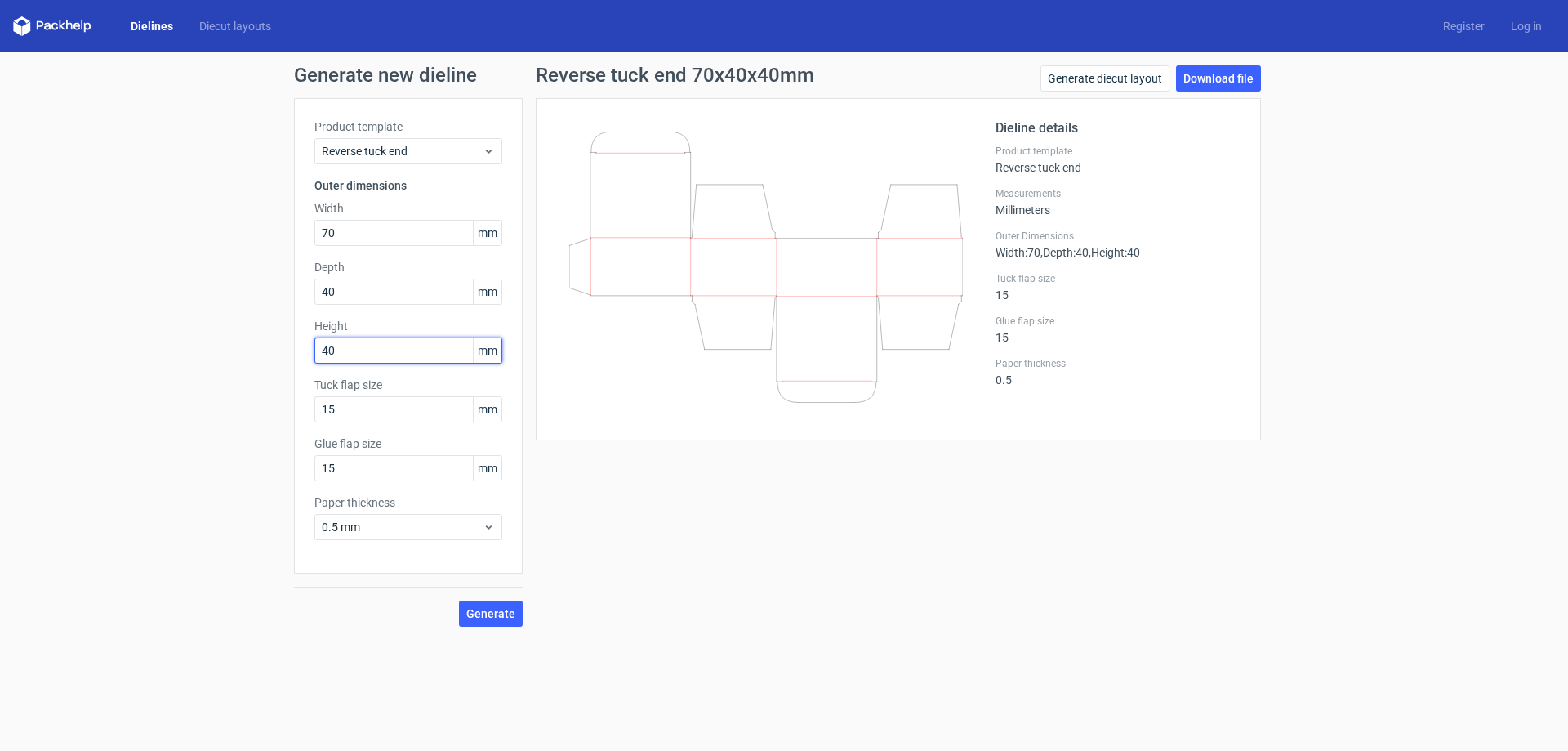 drag, startPoint x: 352, startPoint y: 346, endPoint x: 287, endPoint y: 378, distance: 72.44998 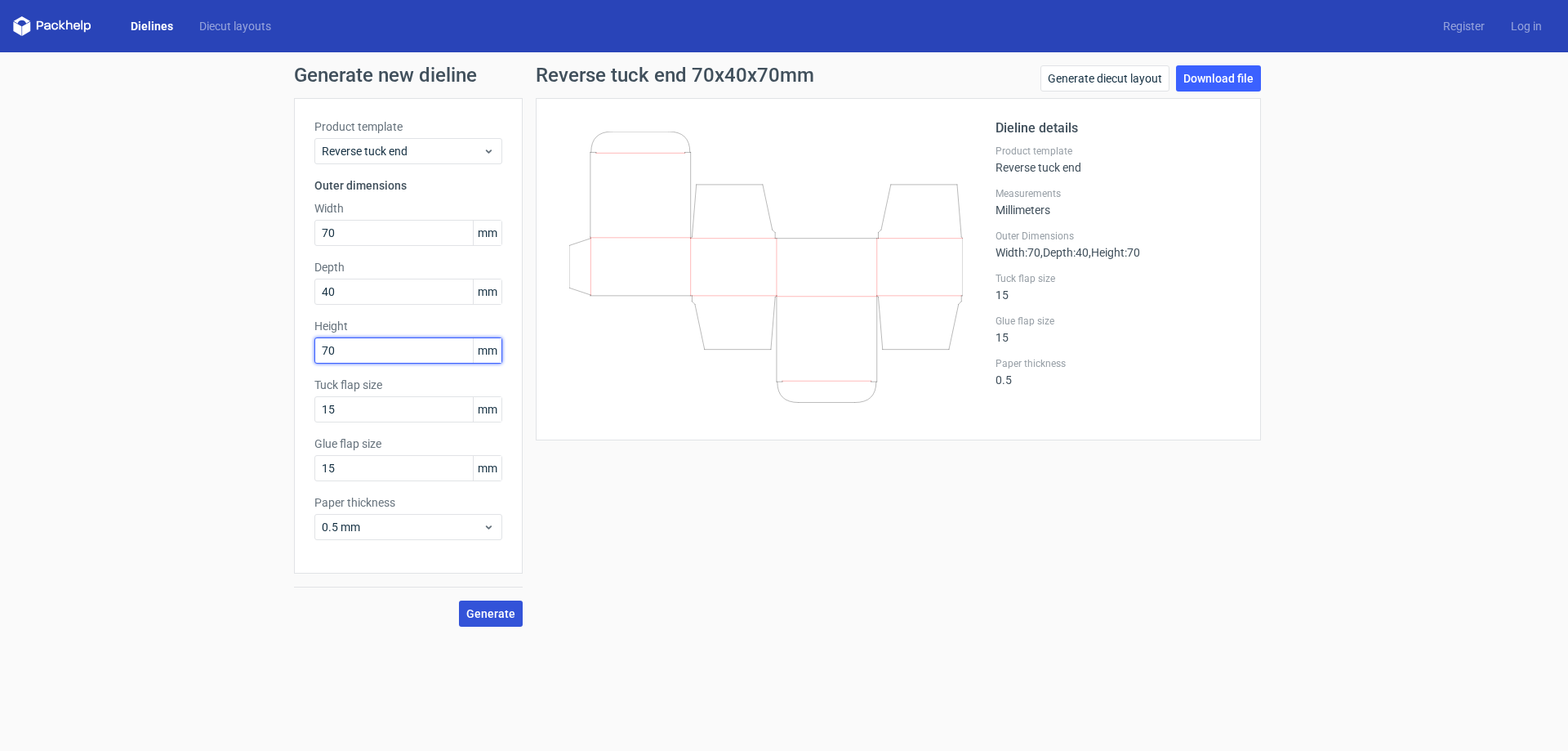 type on "70" 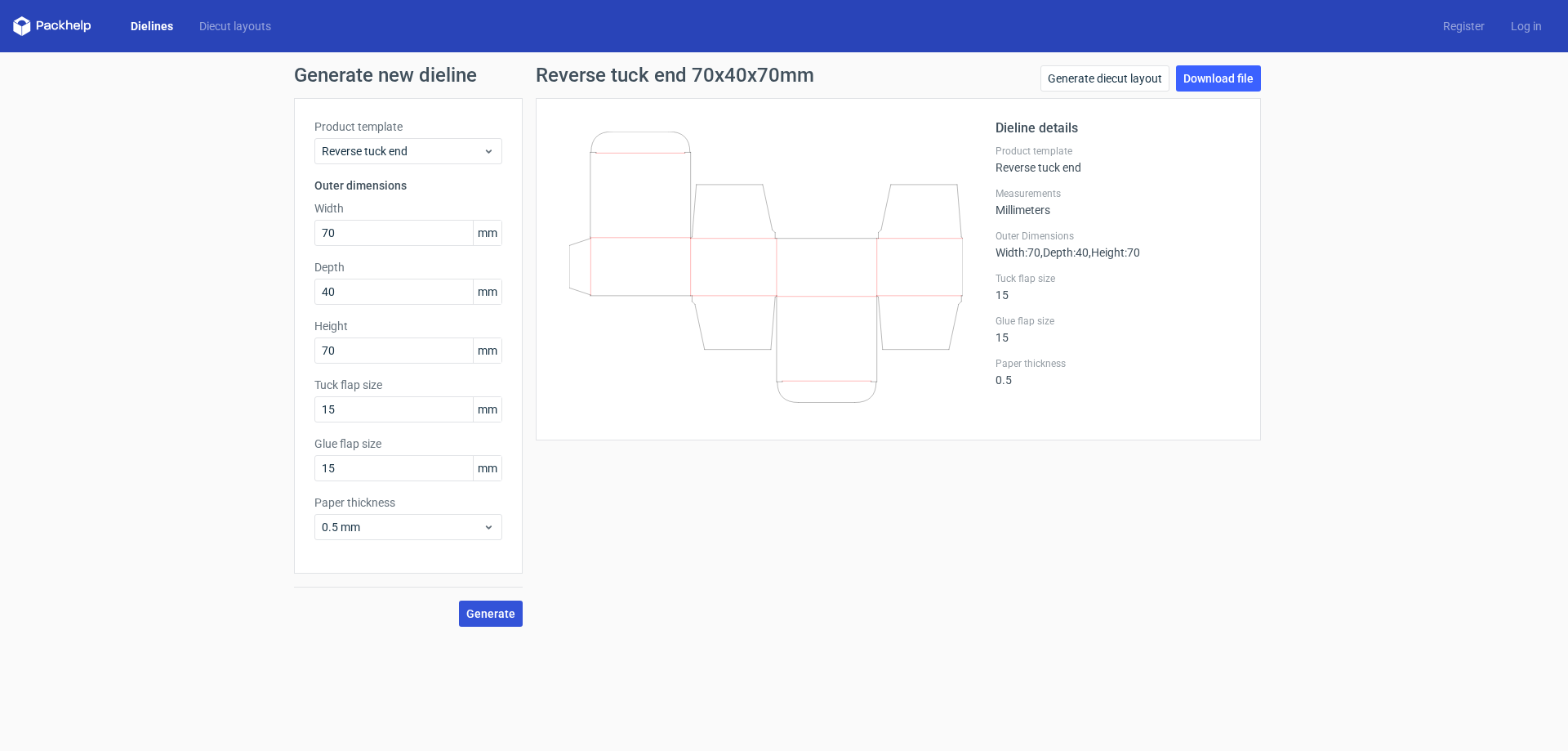click on "Generate" at bounding box center (491, 614) 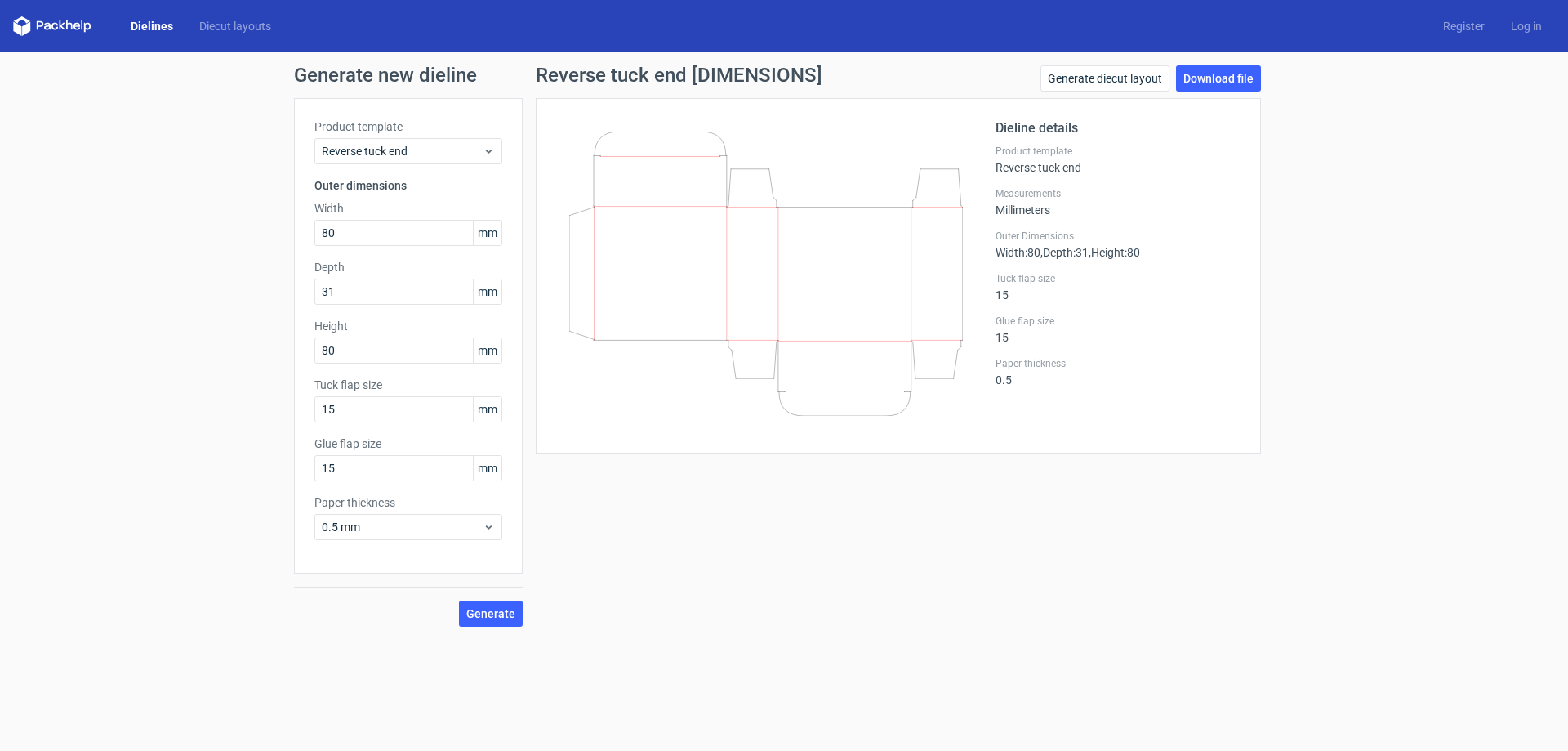 click 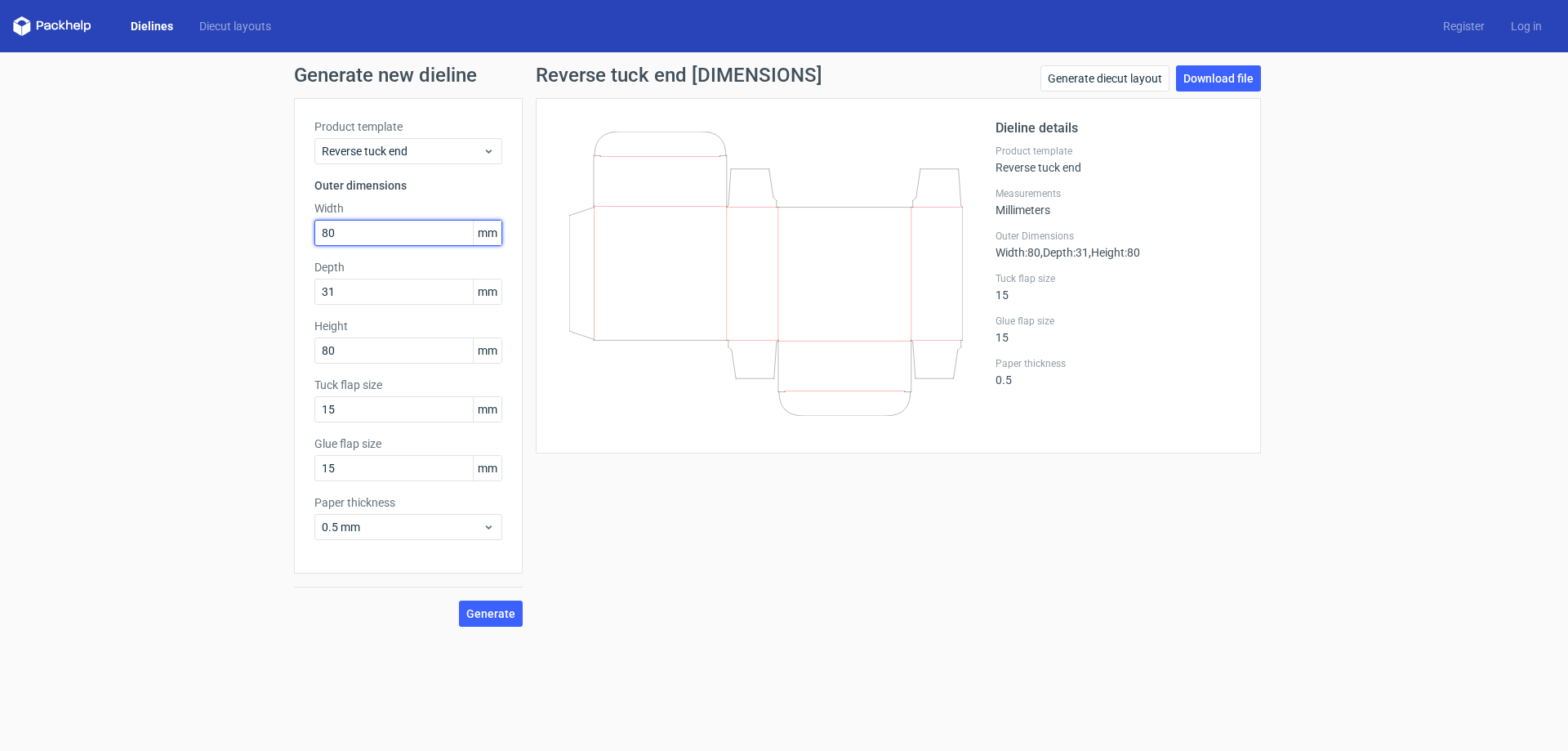 drag, startPoint x: 381, startPoint y: 233, endPoint x: 118, endPoint y: 232, distance: 263.0019 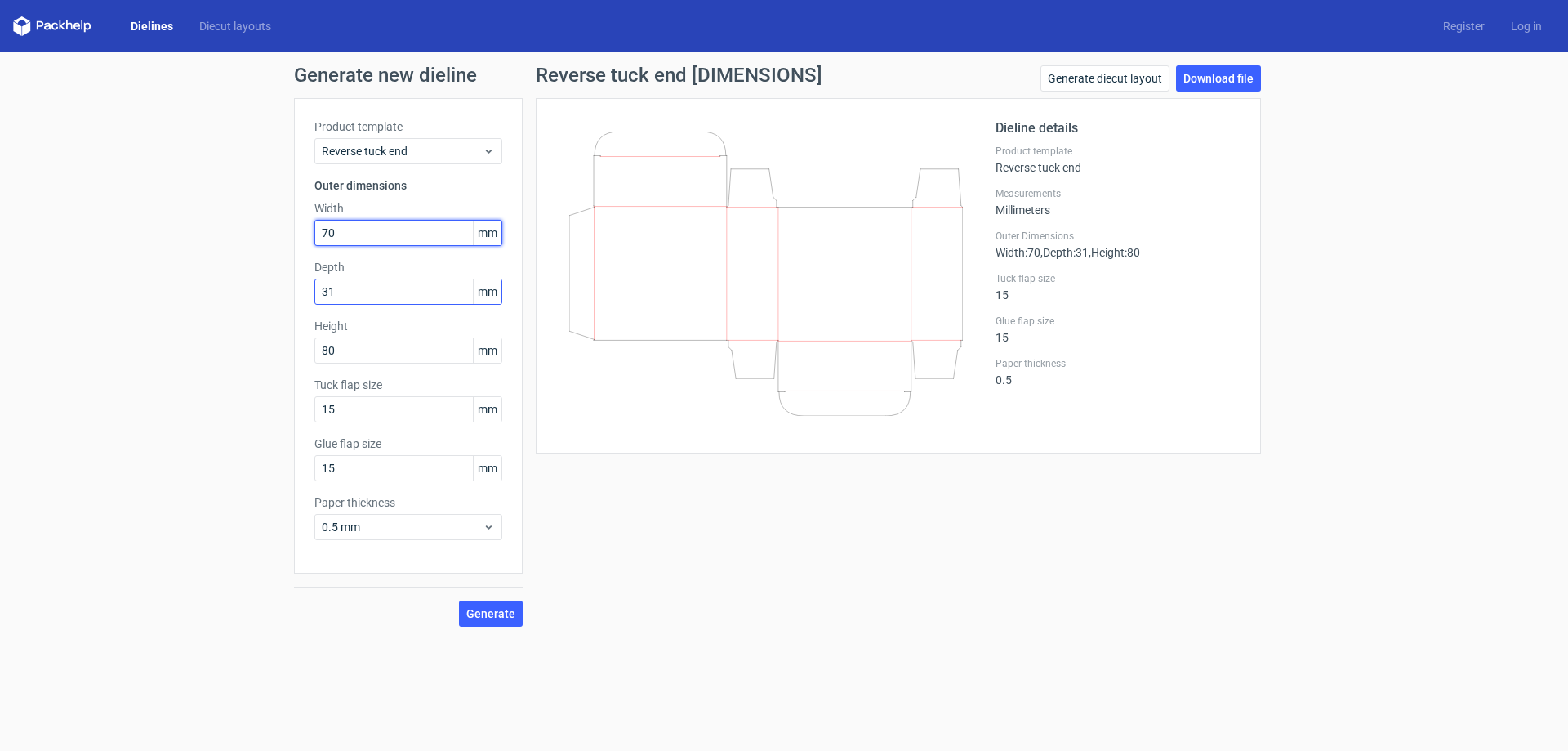 type on "70" 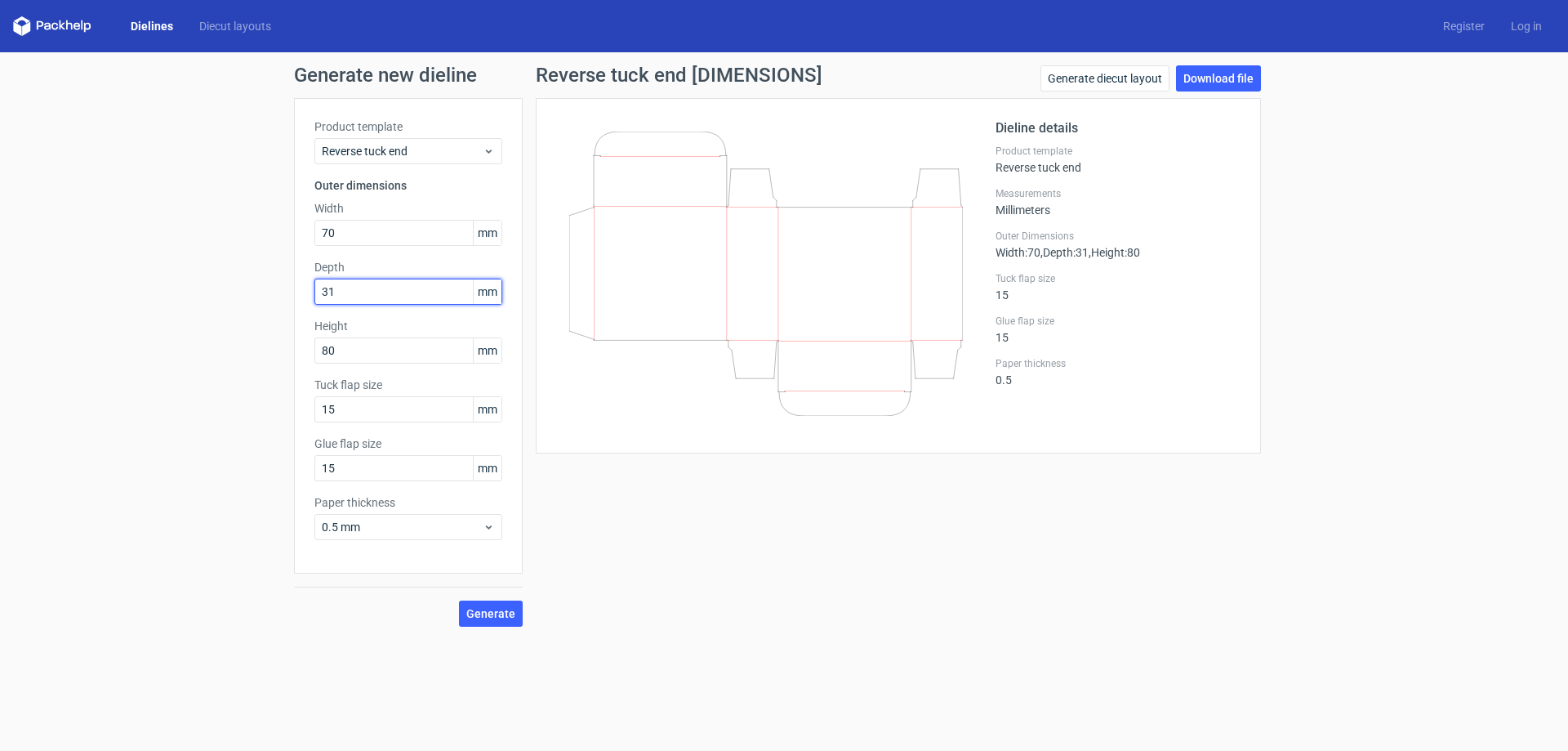 drag, startPoint x: 353, startPoint y: 284, endPoint x: 282, endPoint y: 299, distance: 72.56721 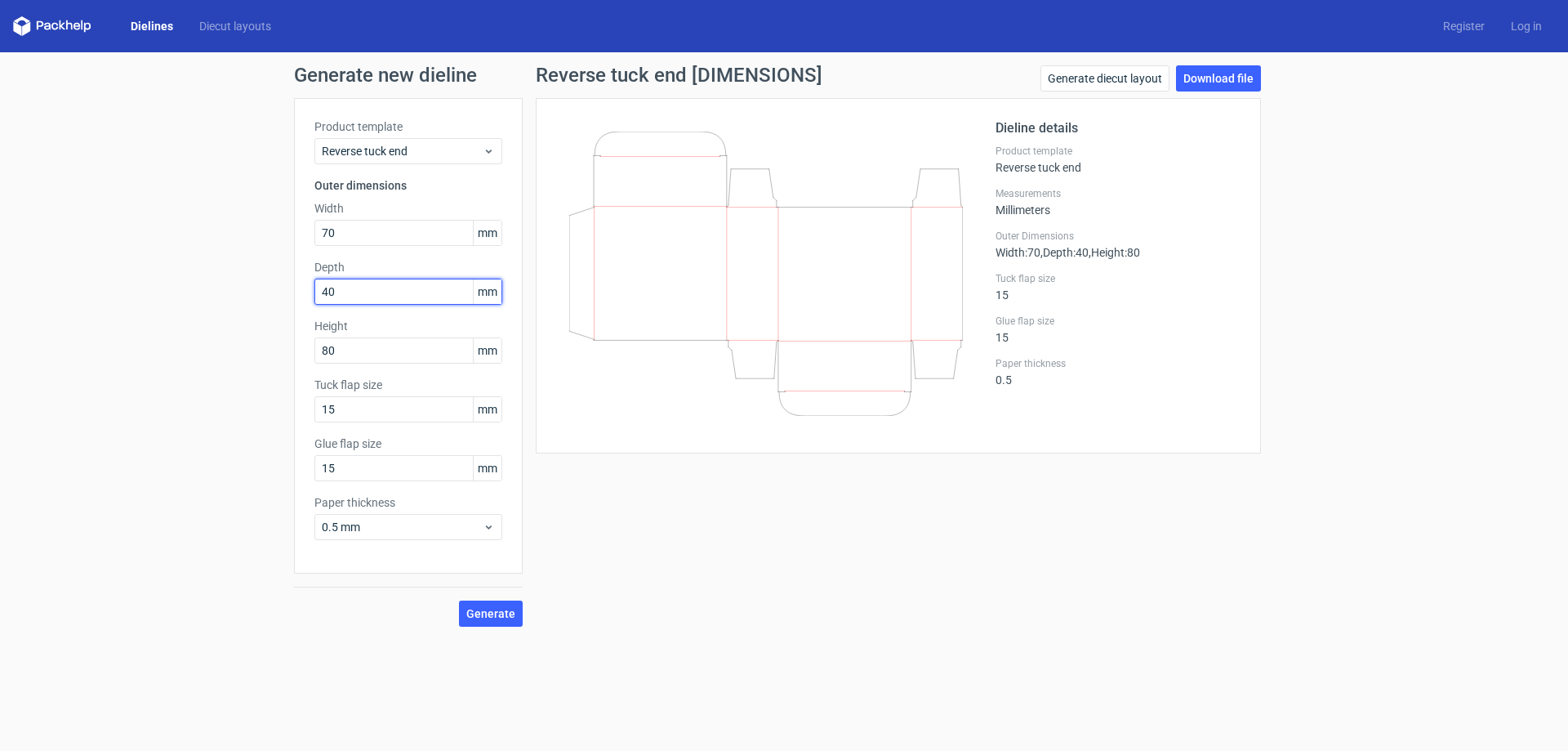 type on "40" 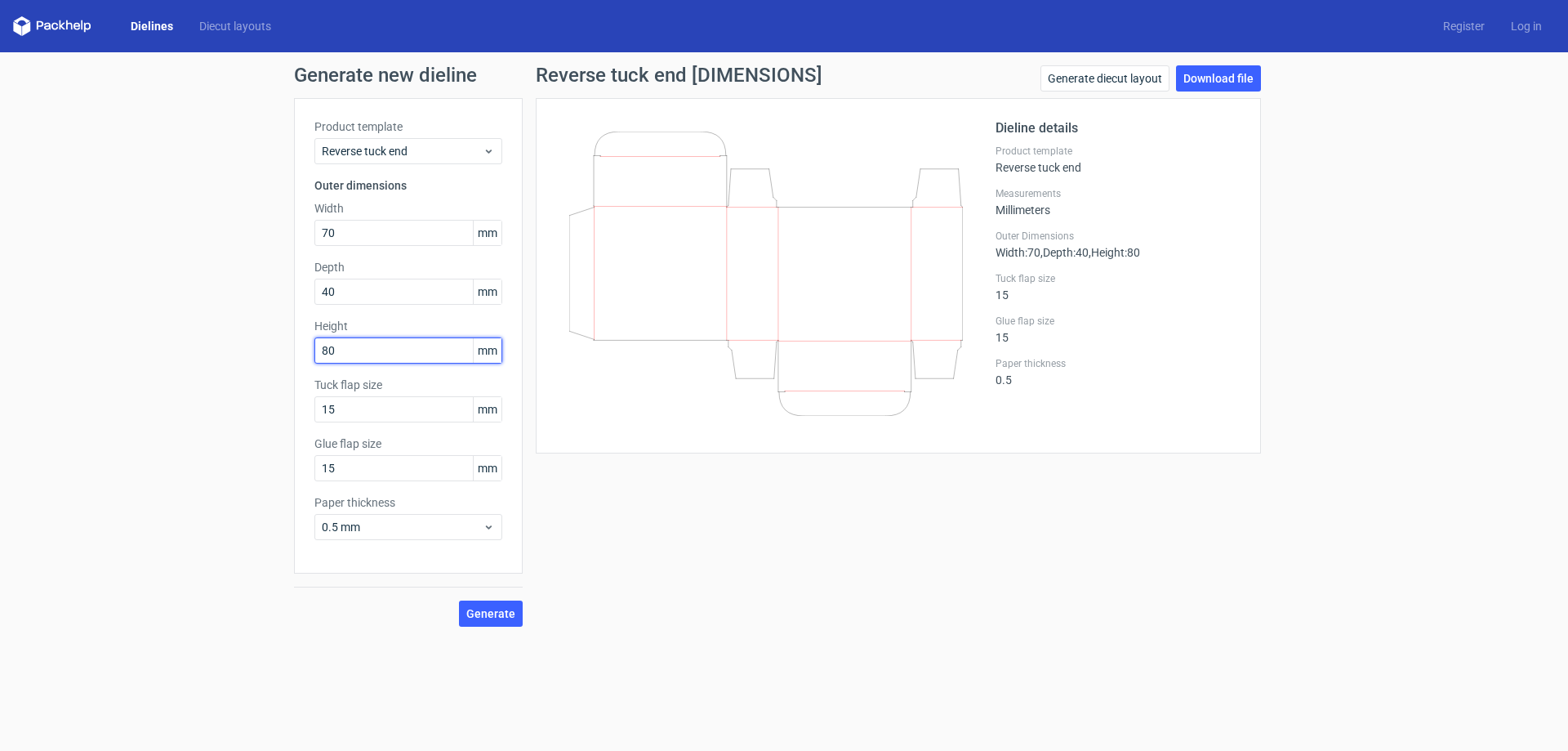 drag, startPoint x: 312, startPoint y: 361, endPoint x: 294, endPoint y: 366, distance: 18.681542 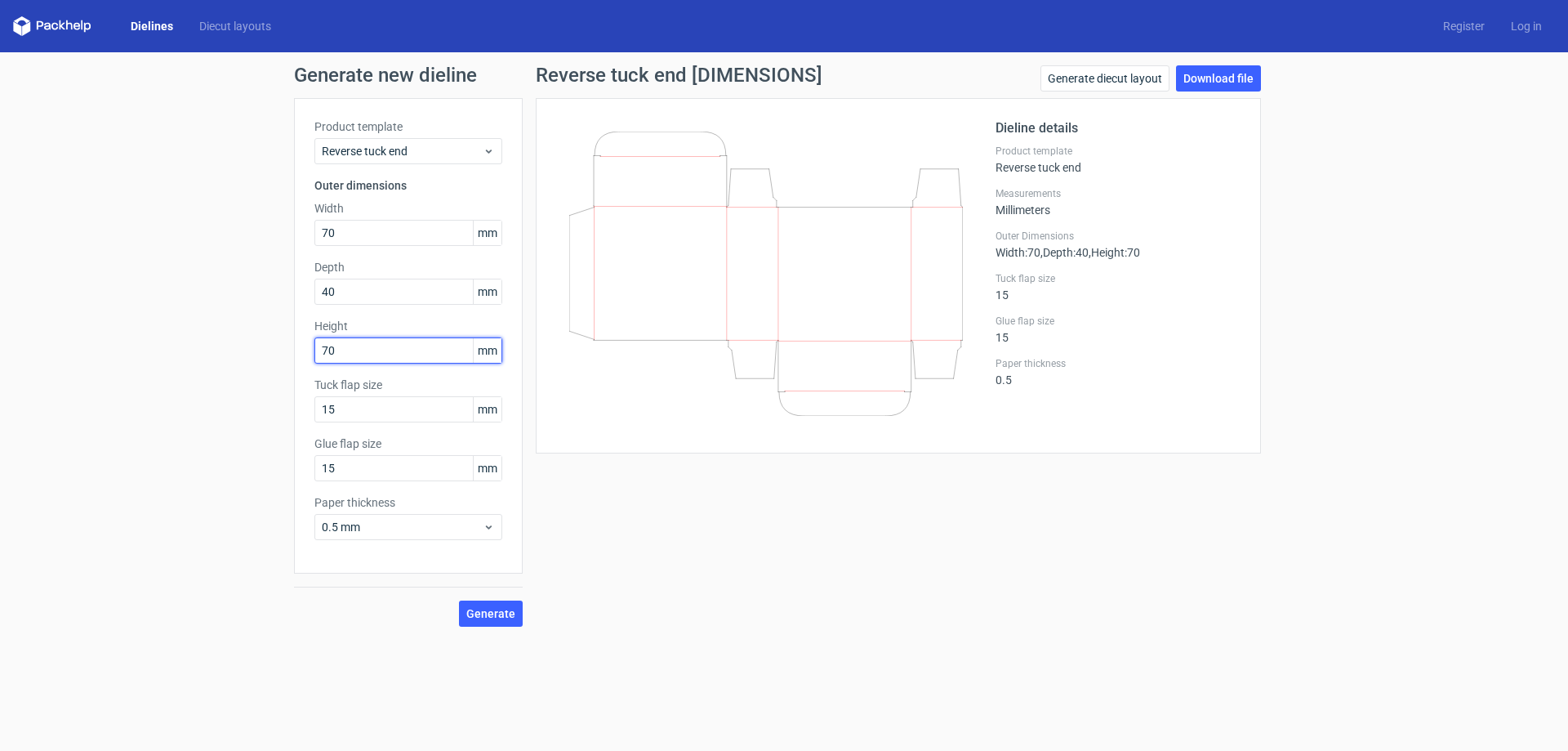 type on "70" 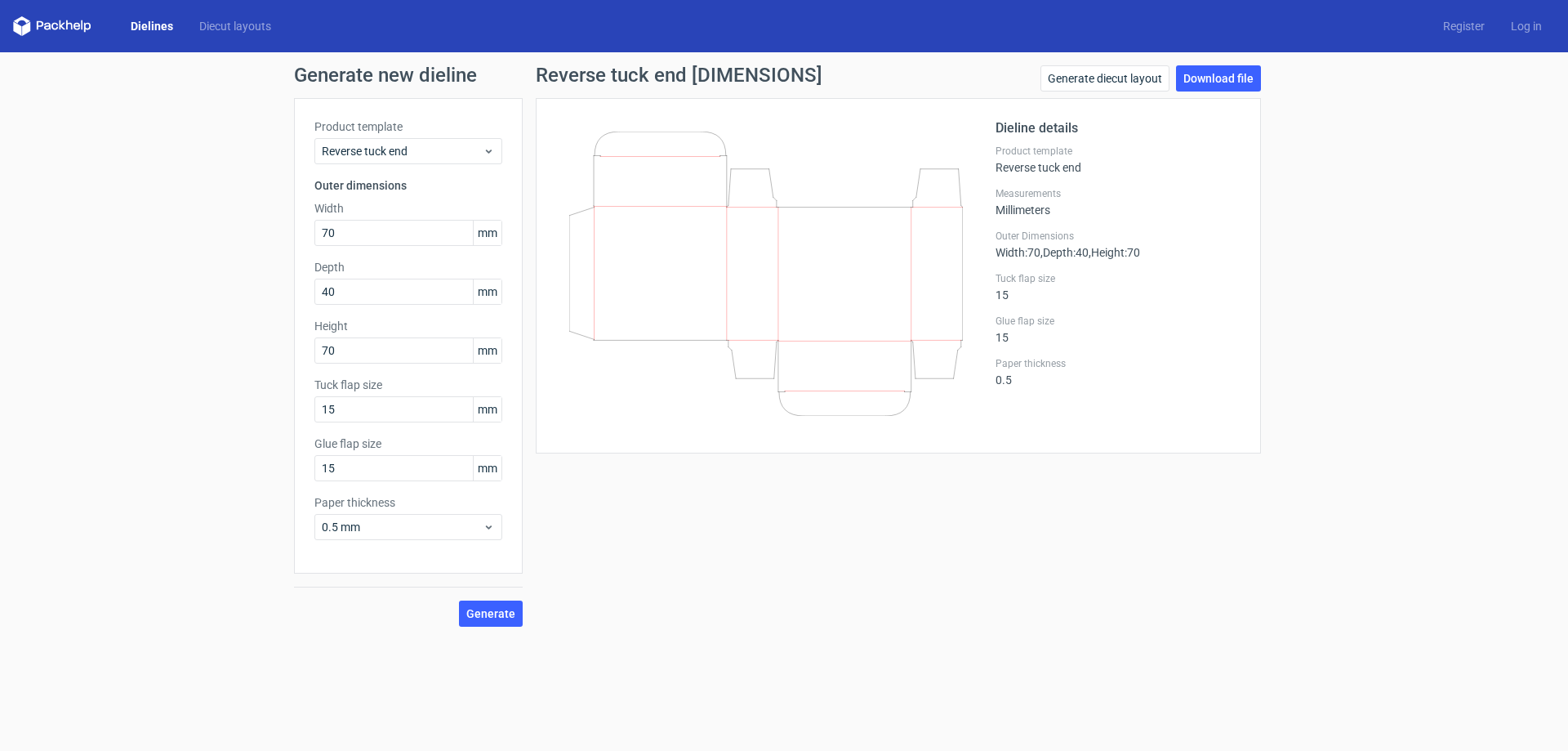click on "Generate new dieline Product template Reverse tuck end Outer dimensions Width 70 mm Depth 40 mm Height 70 mm Tuck flap size 15 mm Glue flap size 15 mm Paper thickness 0.5 mm Generate Reverse tuck end 70x40x70mm Generate diecut layout Download file
Dieline details Product template Reverse tuck end Measurements Millimeters Outer Dimensions Width :  70 ,  Depth :  40 ,  Height :  70 Tuck flap size 15 Glue flap size 15 Paper thickness 0.5" at bounding box center (784, 346) 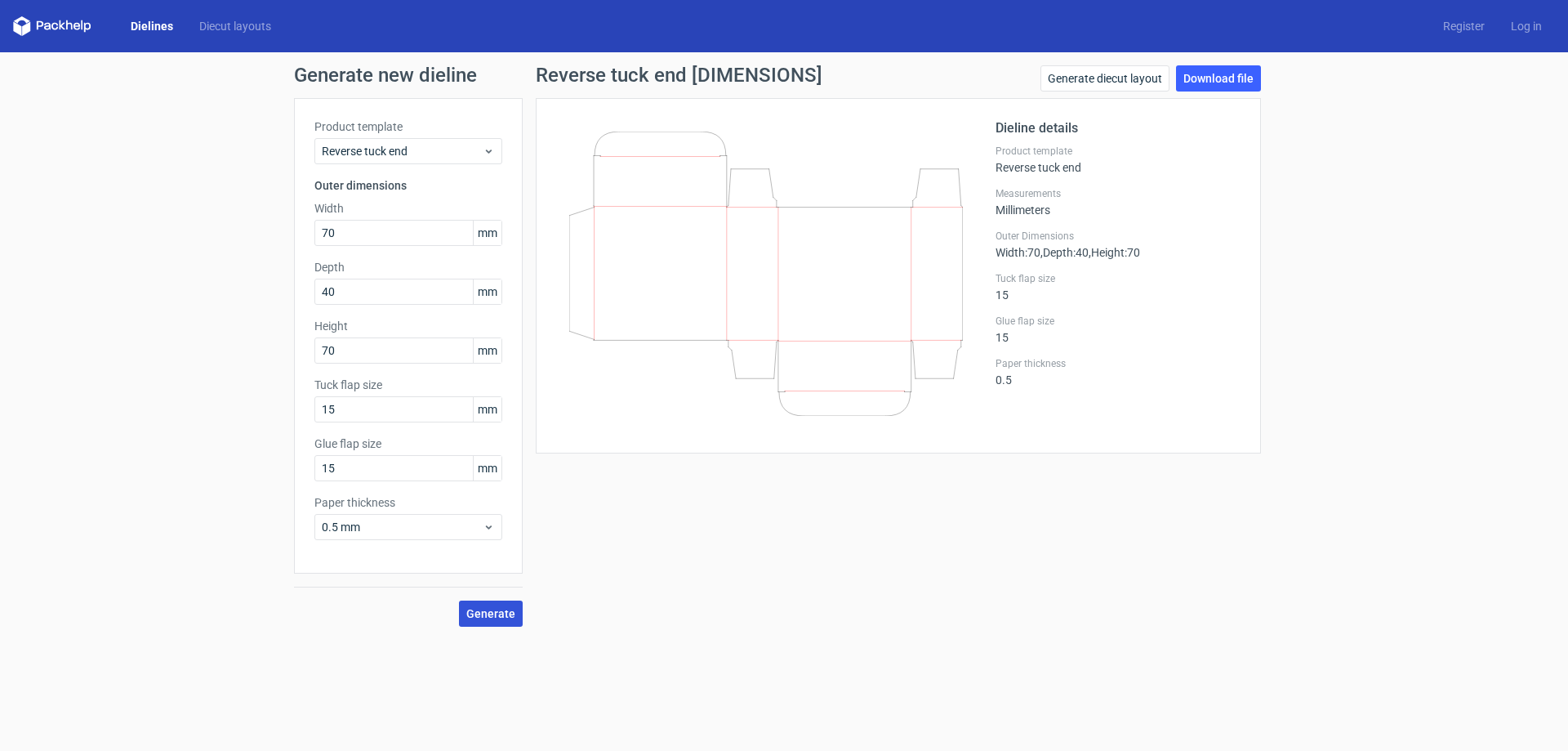 click on "Generate" at bounding box center [491, 614] 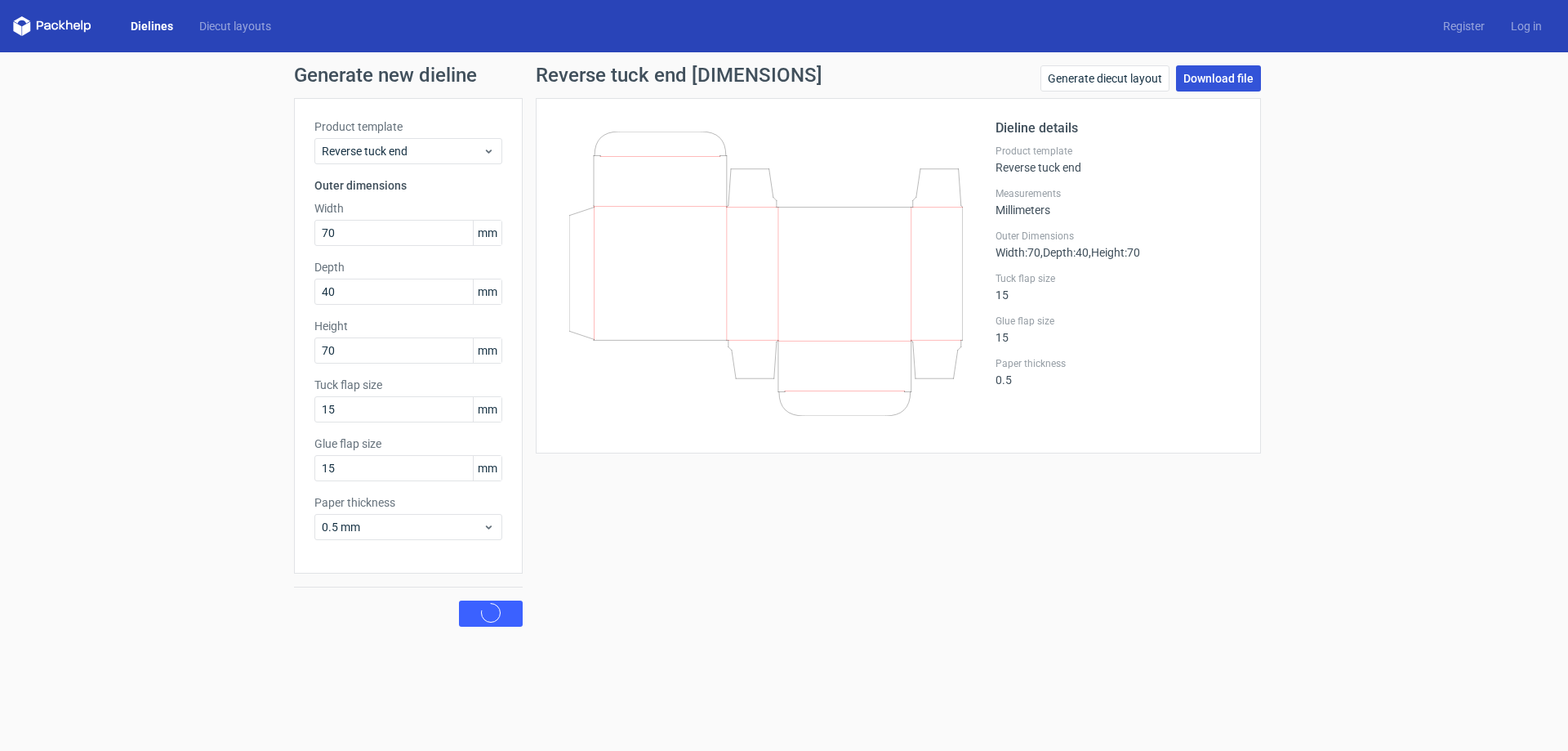 click on "Download file" at bounding box center [1218, 78] 